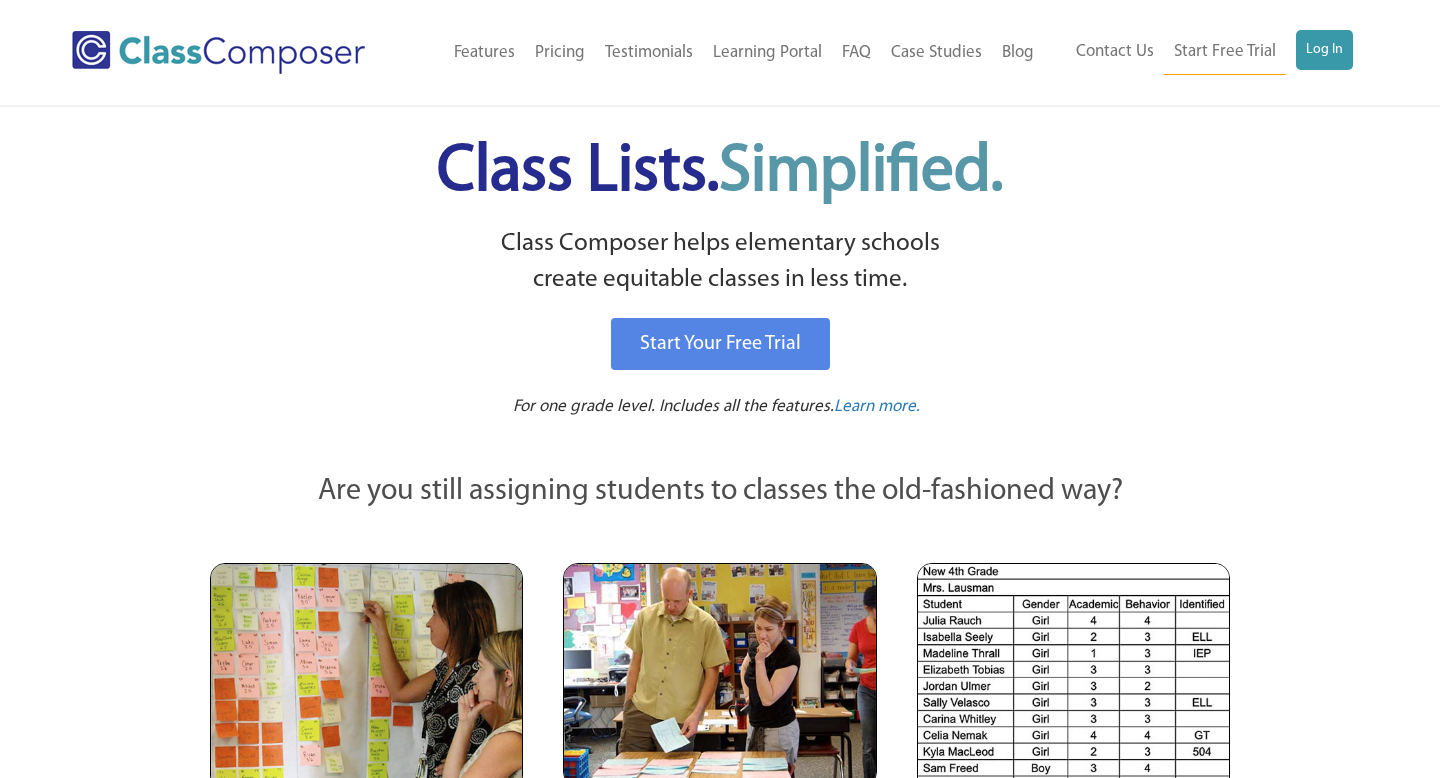 scroll, scrollTop: 0, scrollLeft: 0, axis: both 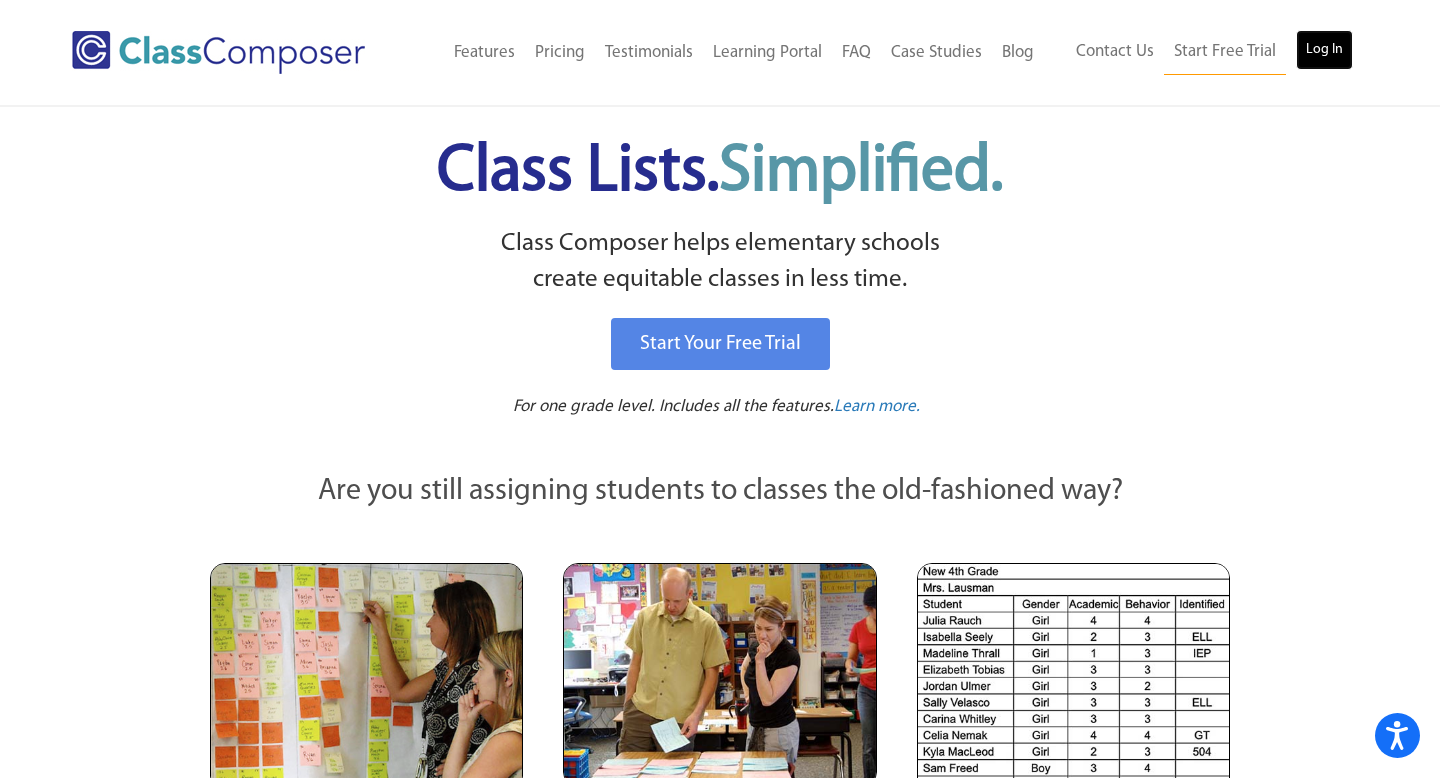click on "Log In" at bounding box center (1324, 50) 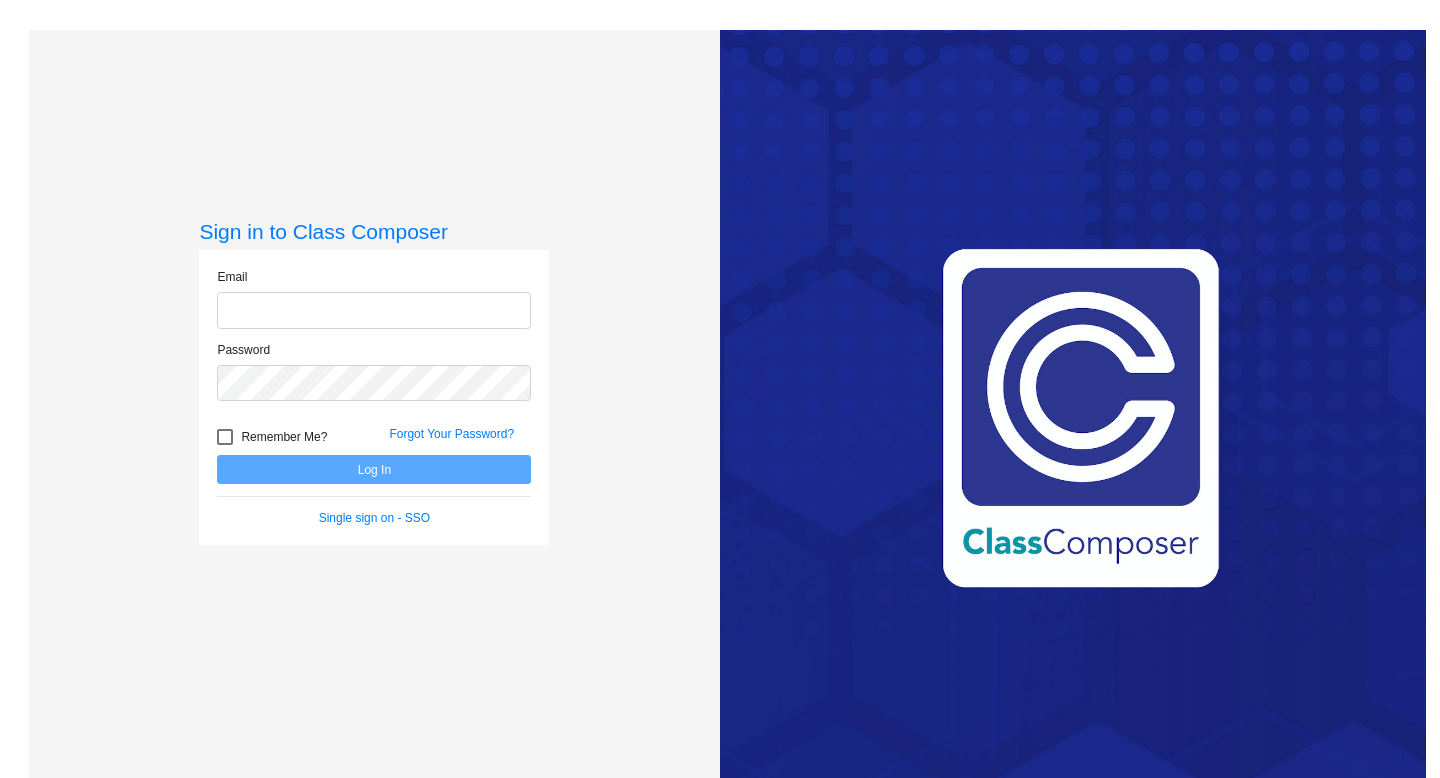 scroll, scrollTop: 0, scrollLeft: 0, axis: both 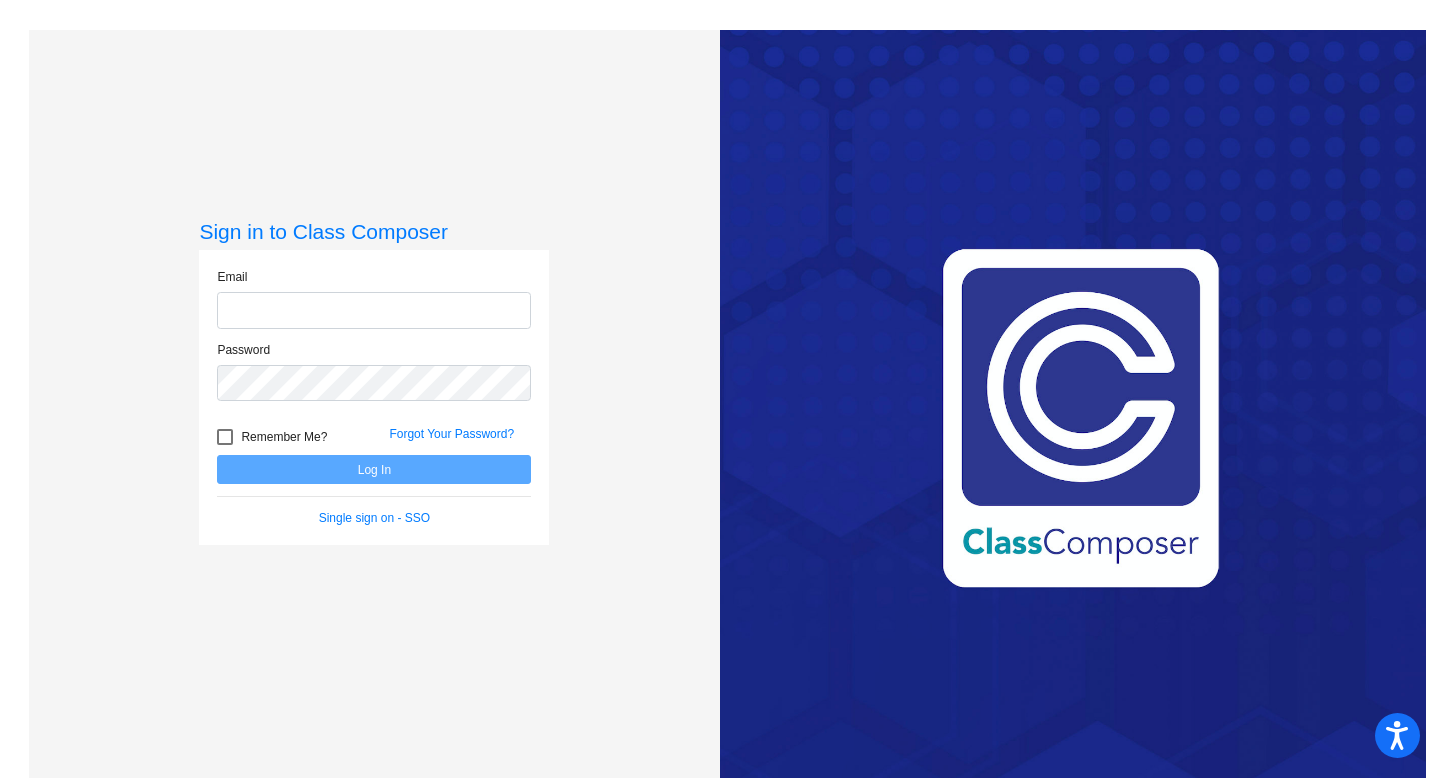 click 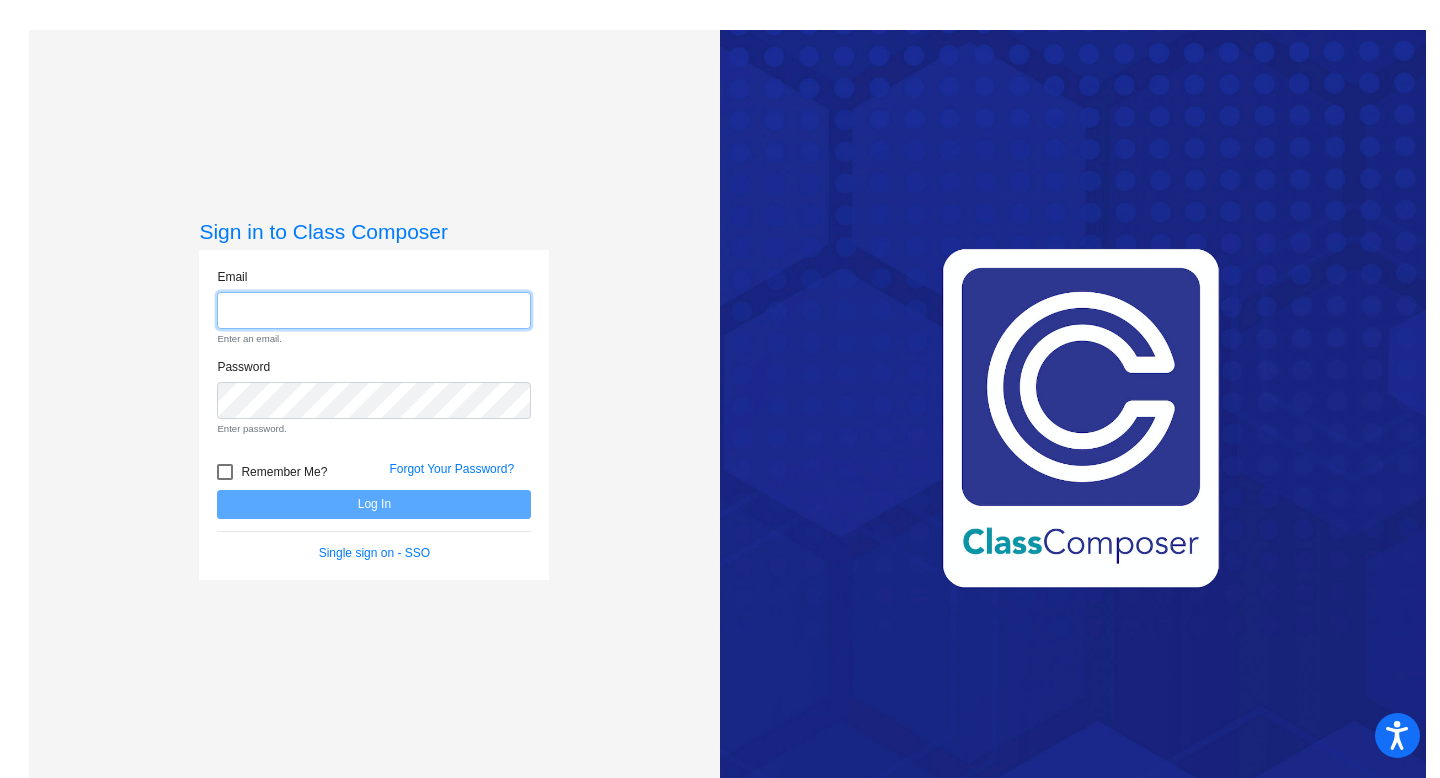 type on "kimberly.slawson@svusd.org" 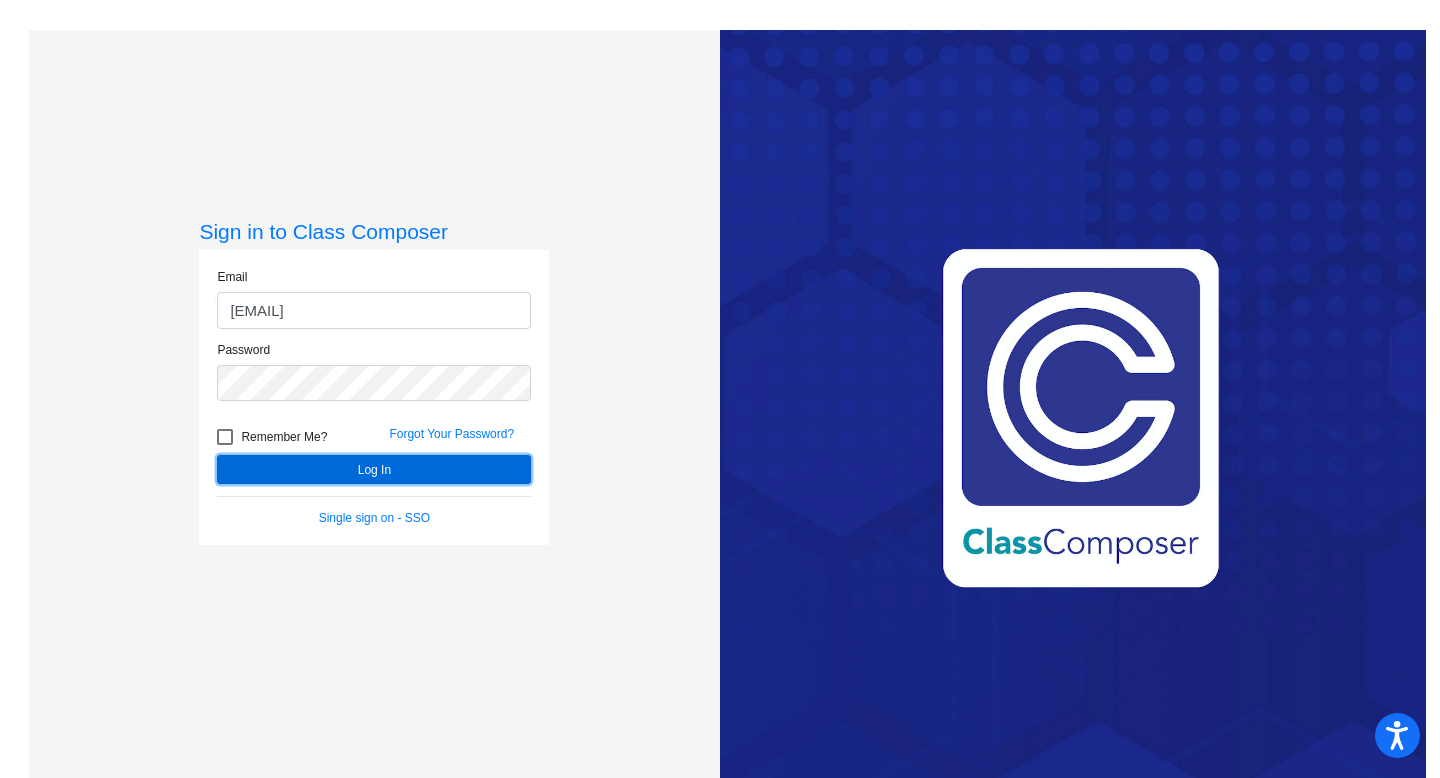click on "Log In" 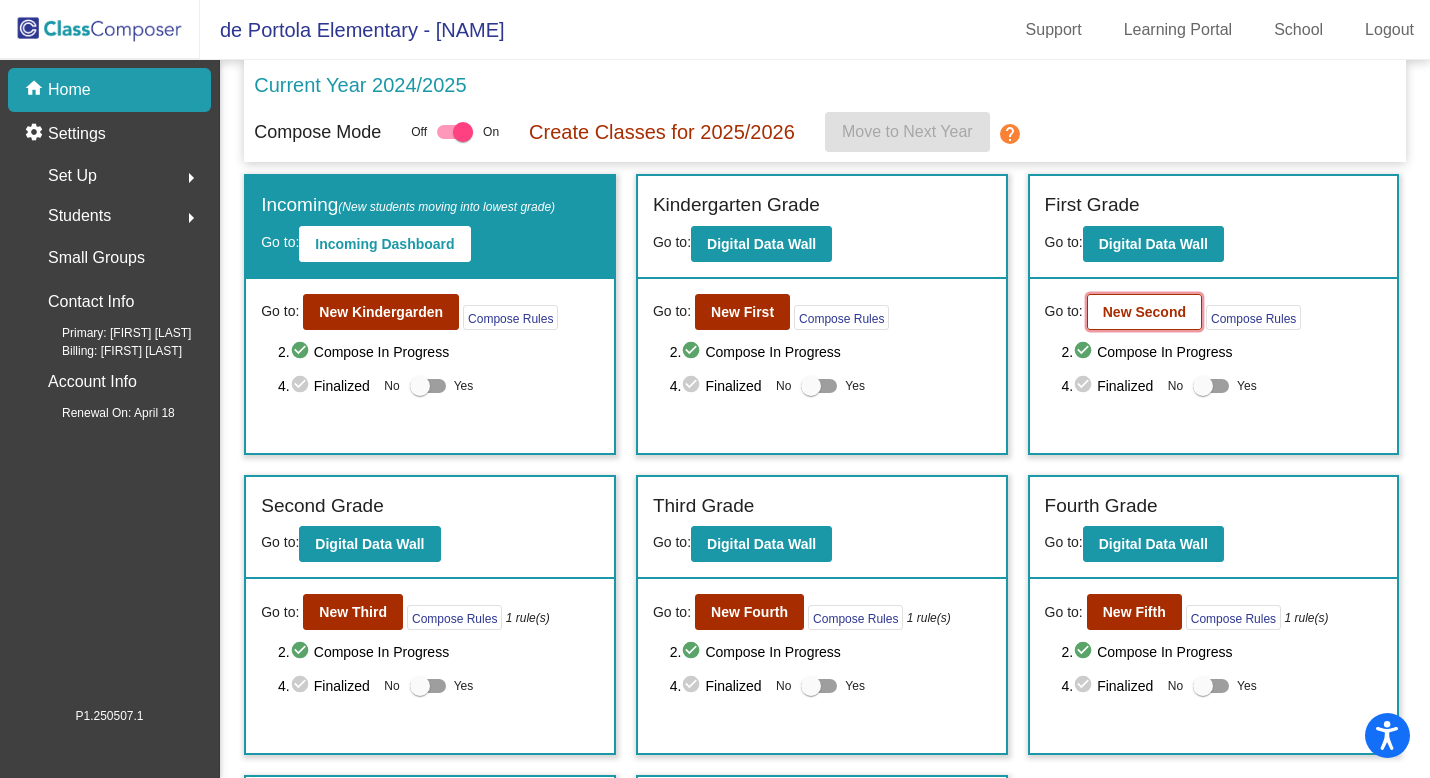 click on "New Second" 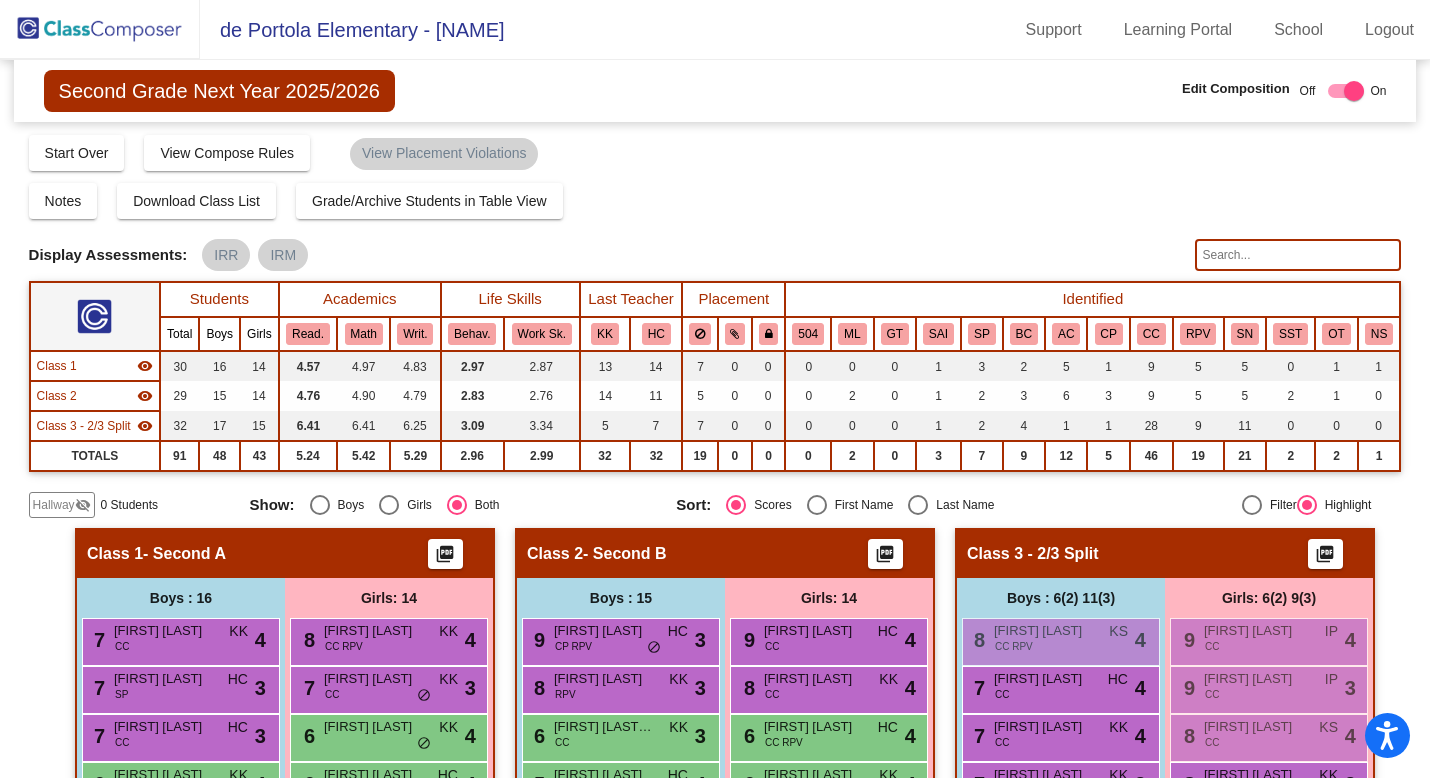 scroll, scrollTop: 0, scrollLeft: 0, axis: both 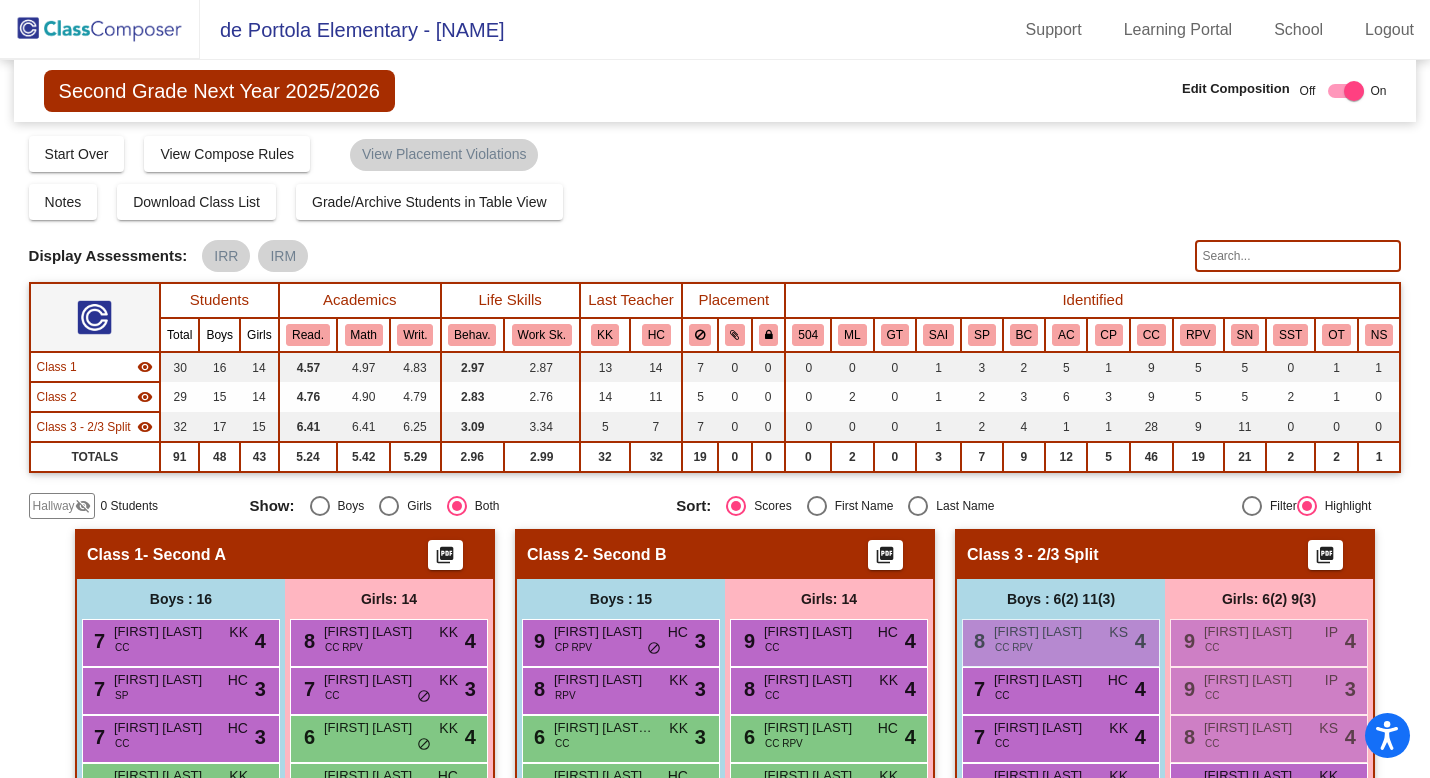 click on "Hallway" 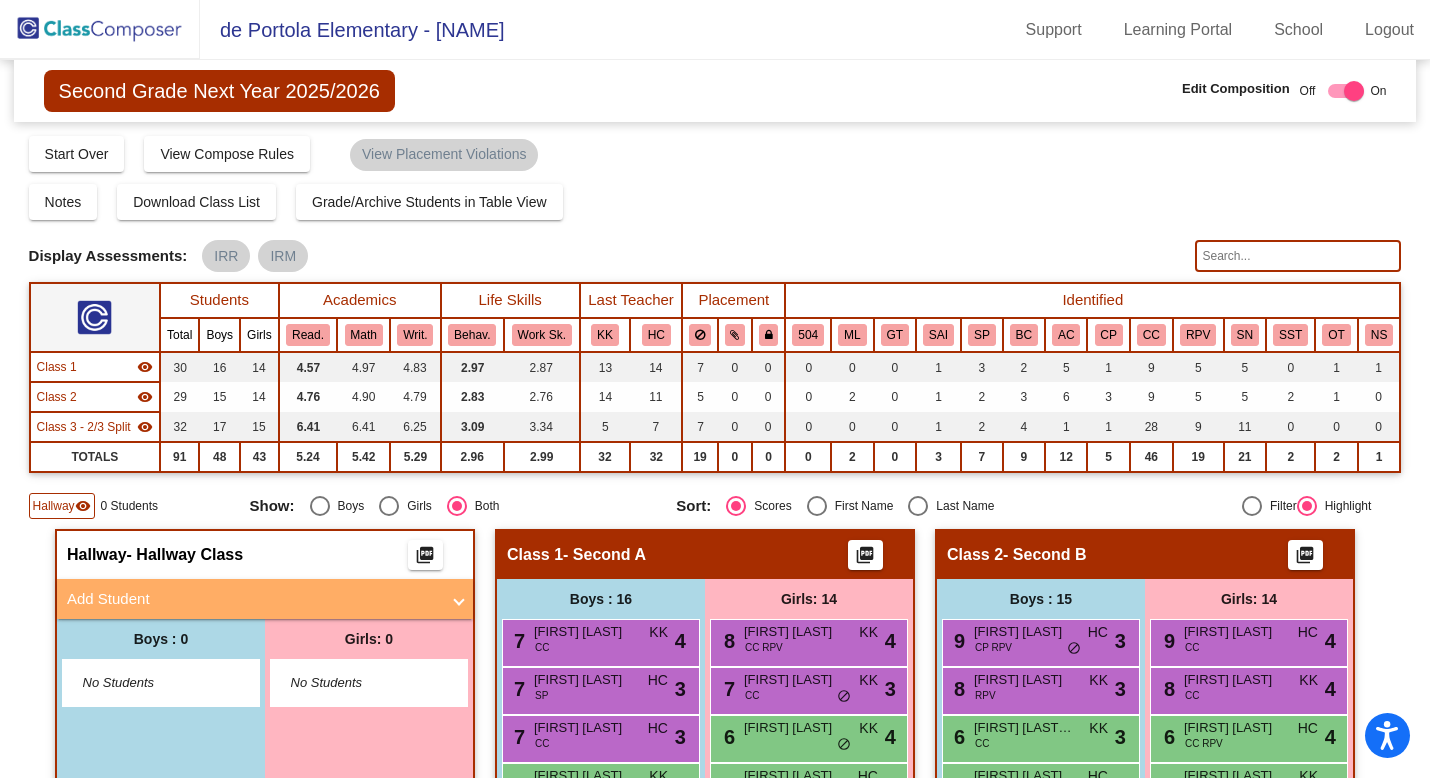 click on "Add Student" at bounding box center (253, 599) 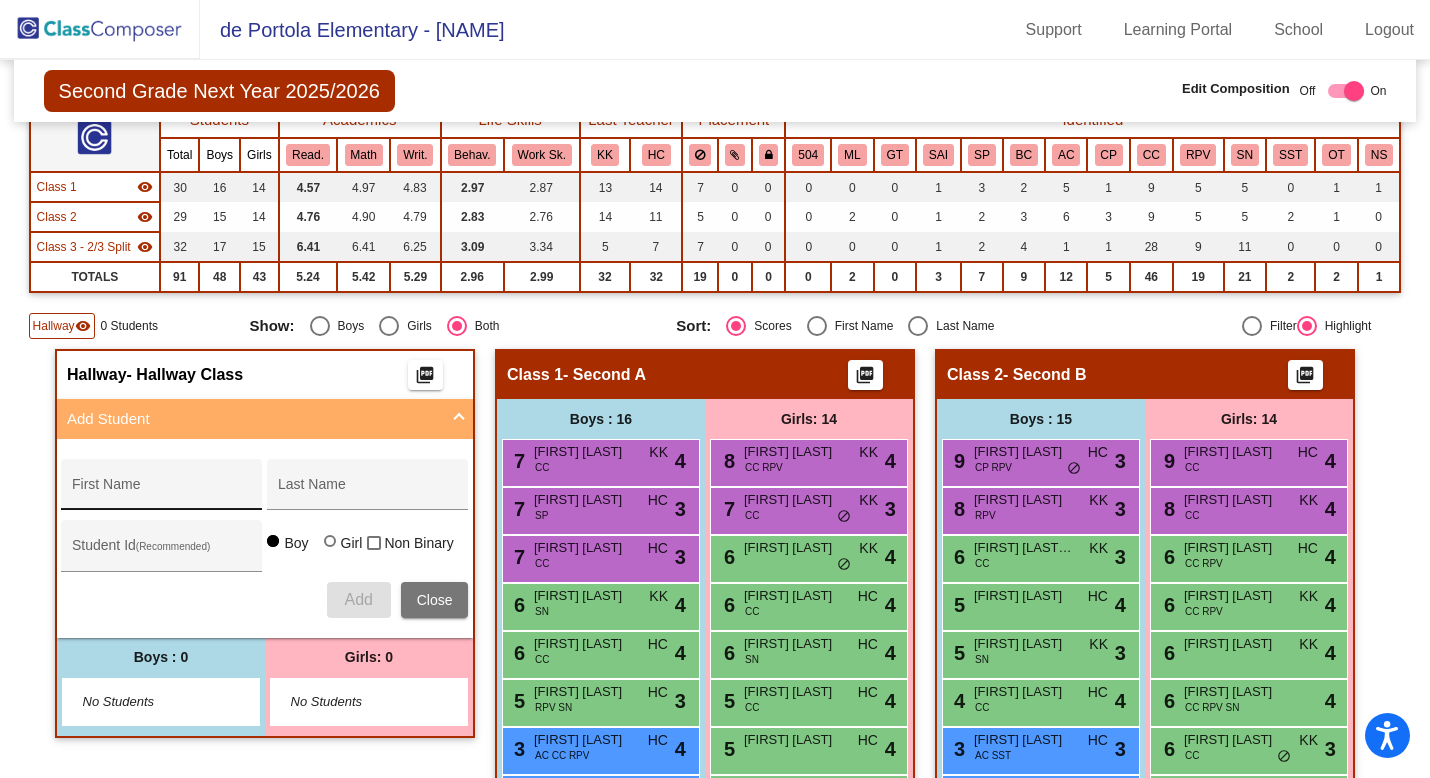 scroll, scrollTop: 125, scrollLeft: 0, axis: vertical 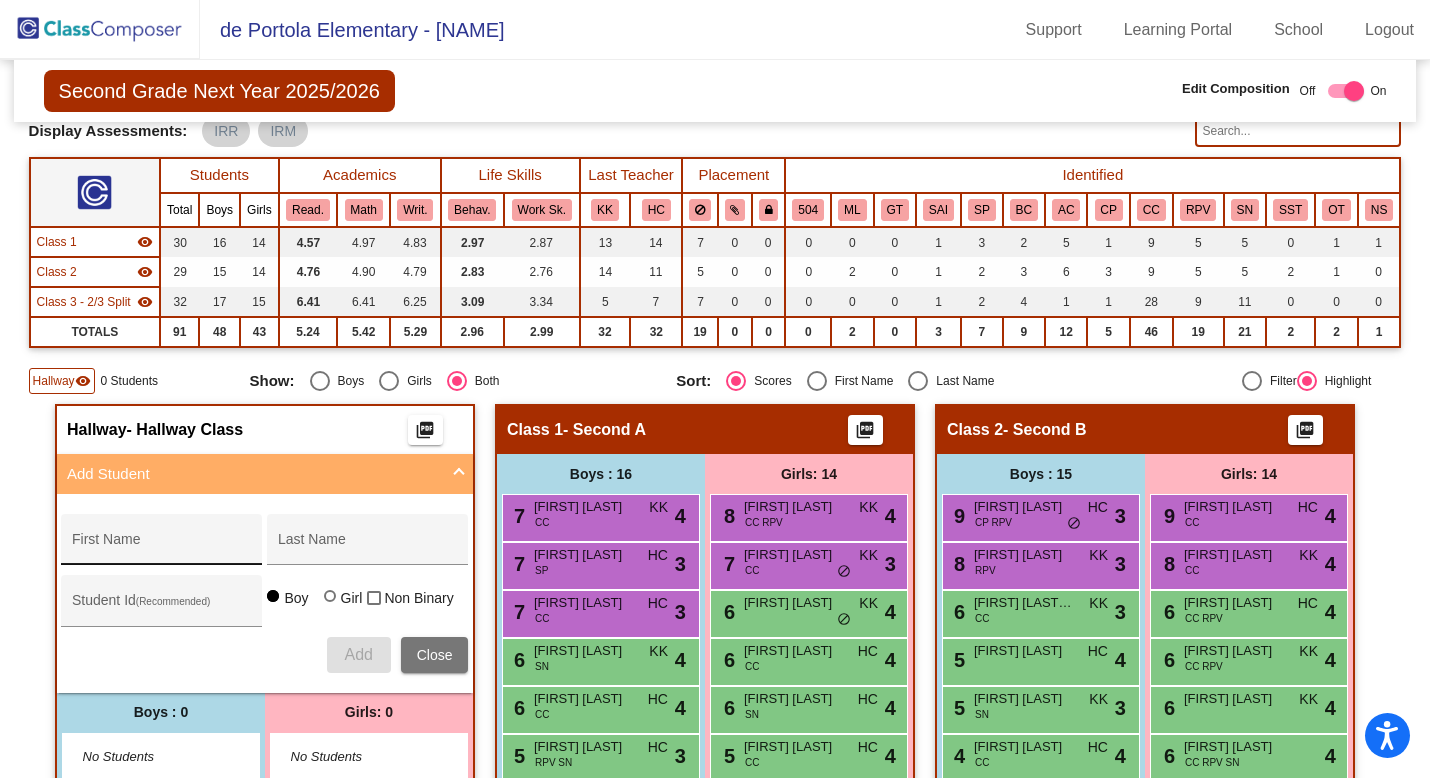 click on "First Name" at bounding box center [162, 547] 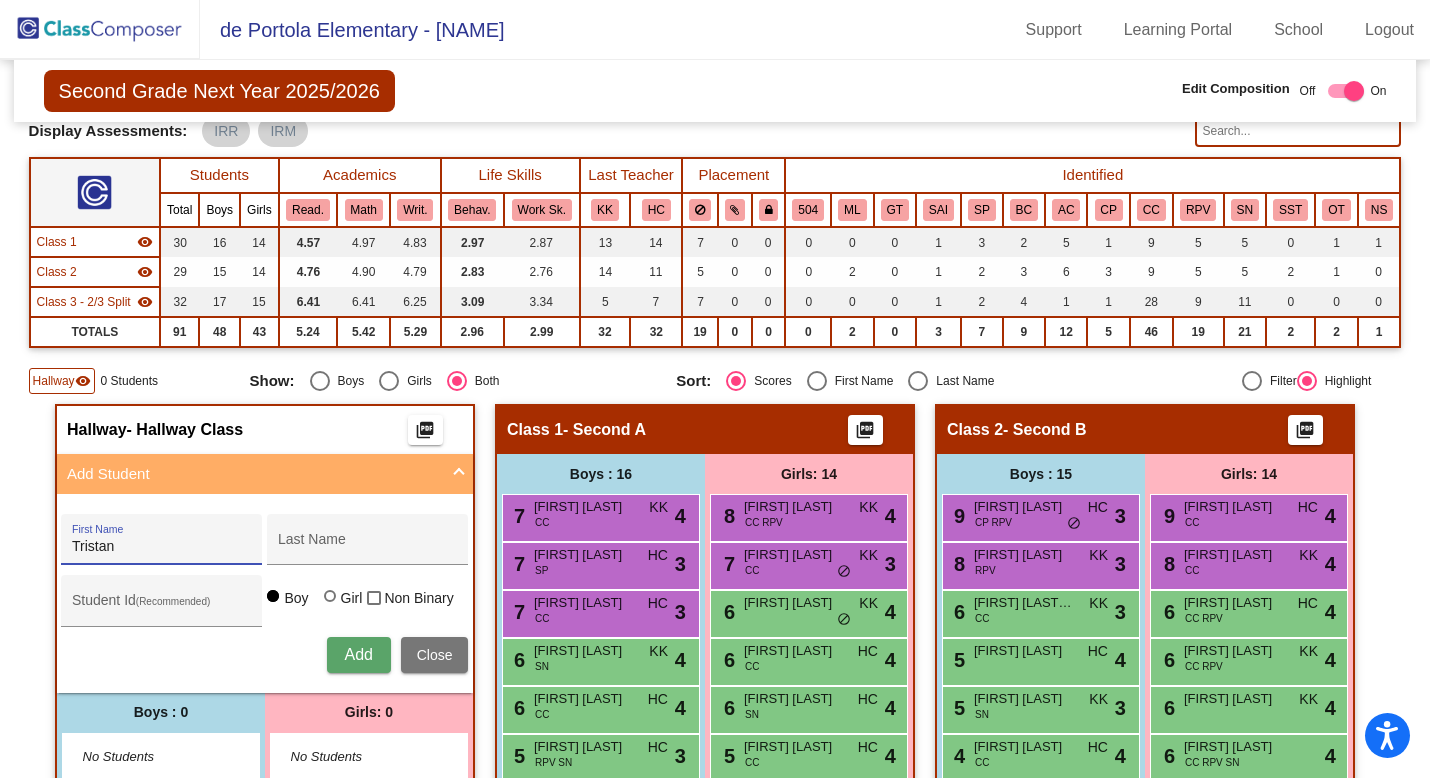 type on "Tristan" 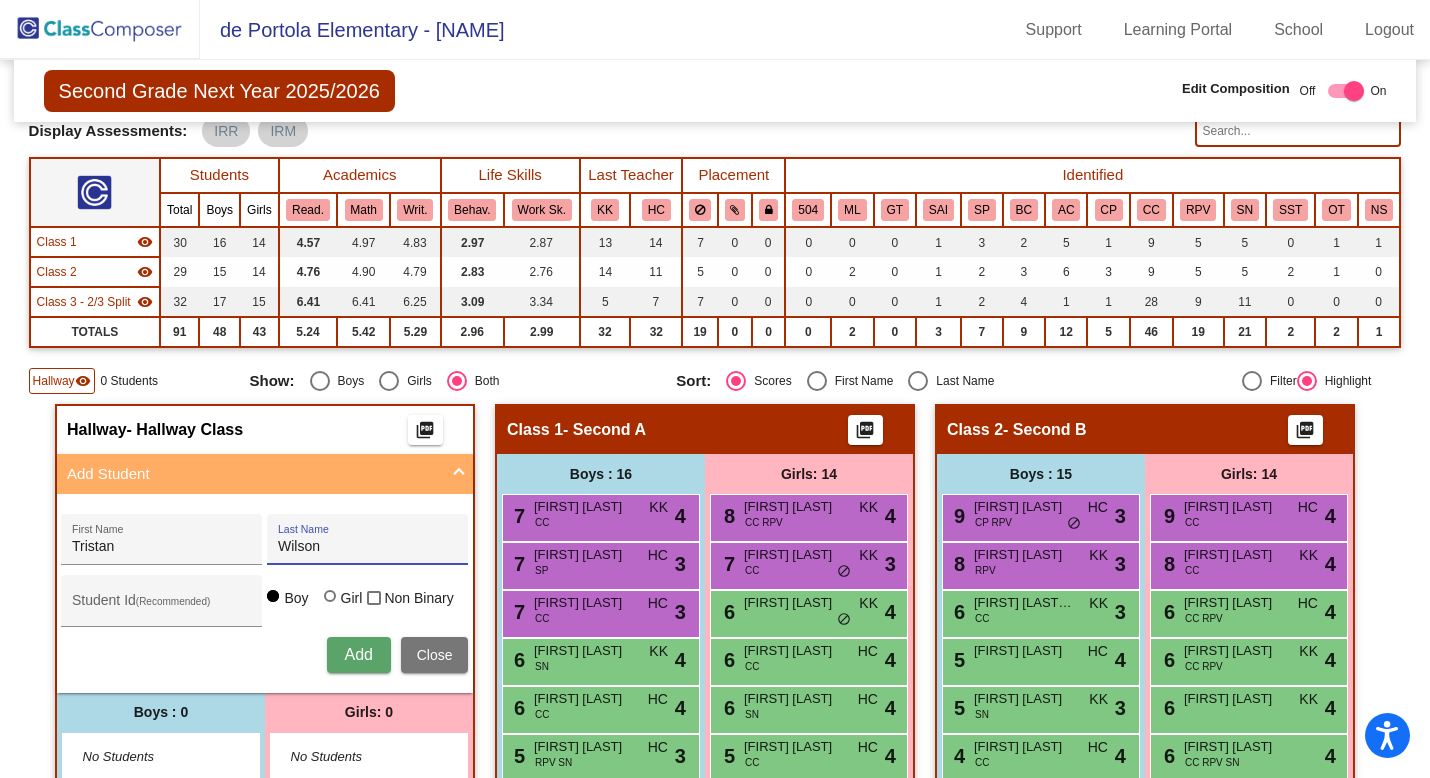 type on "Wilson" 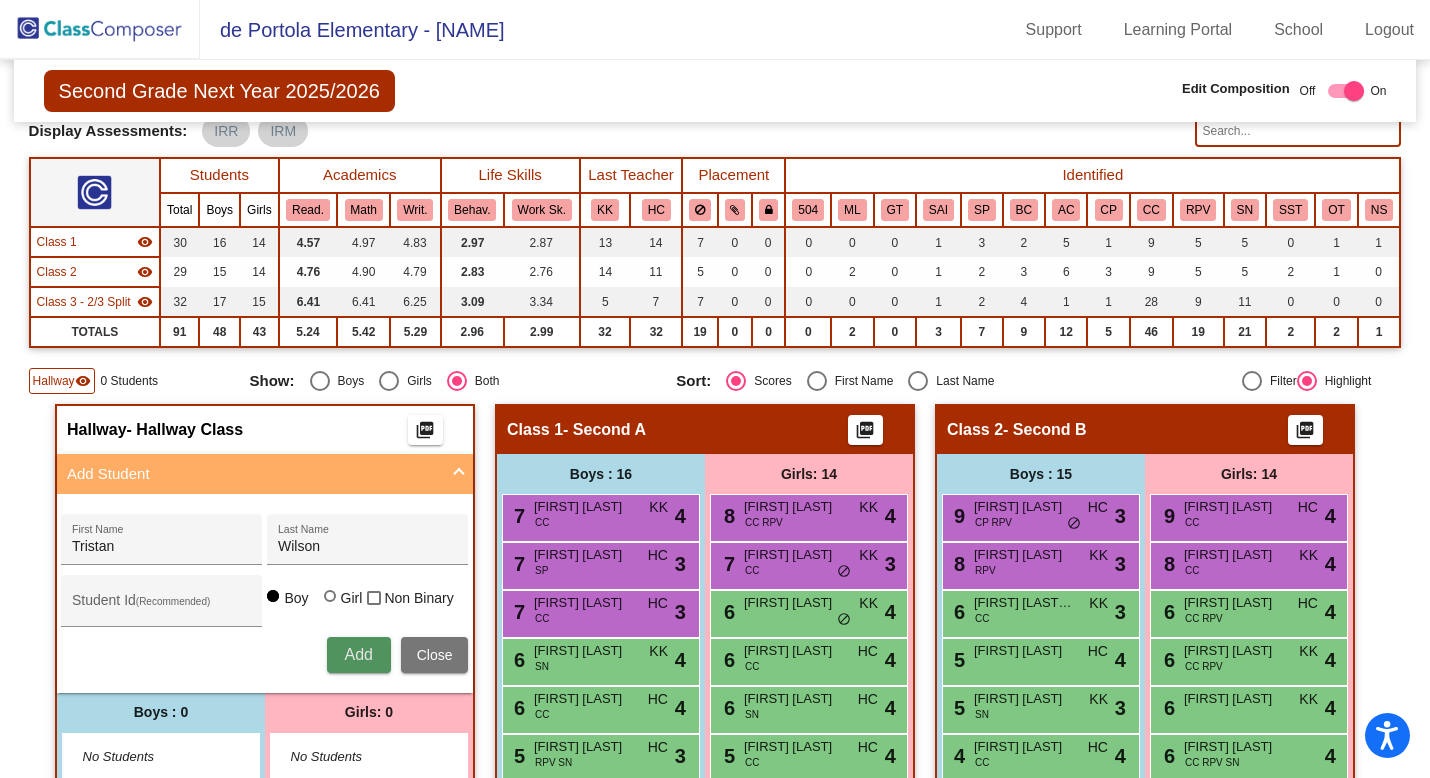type 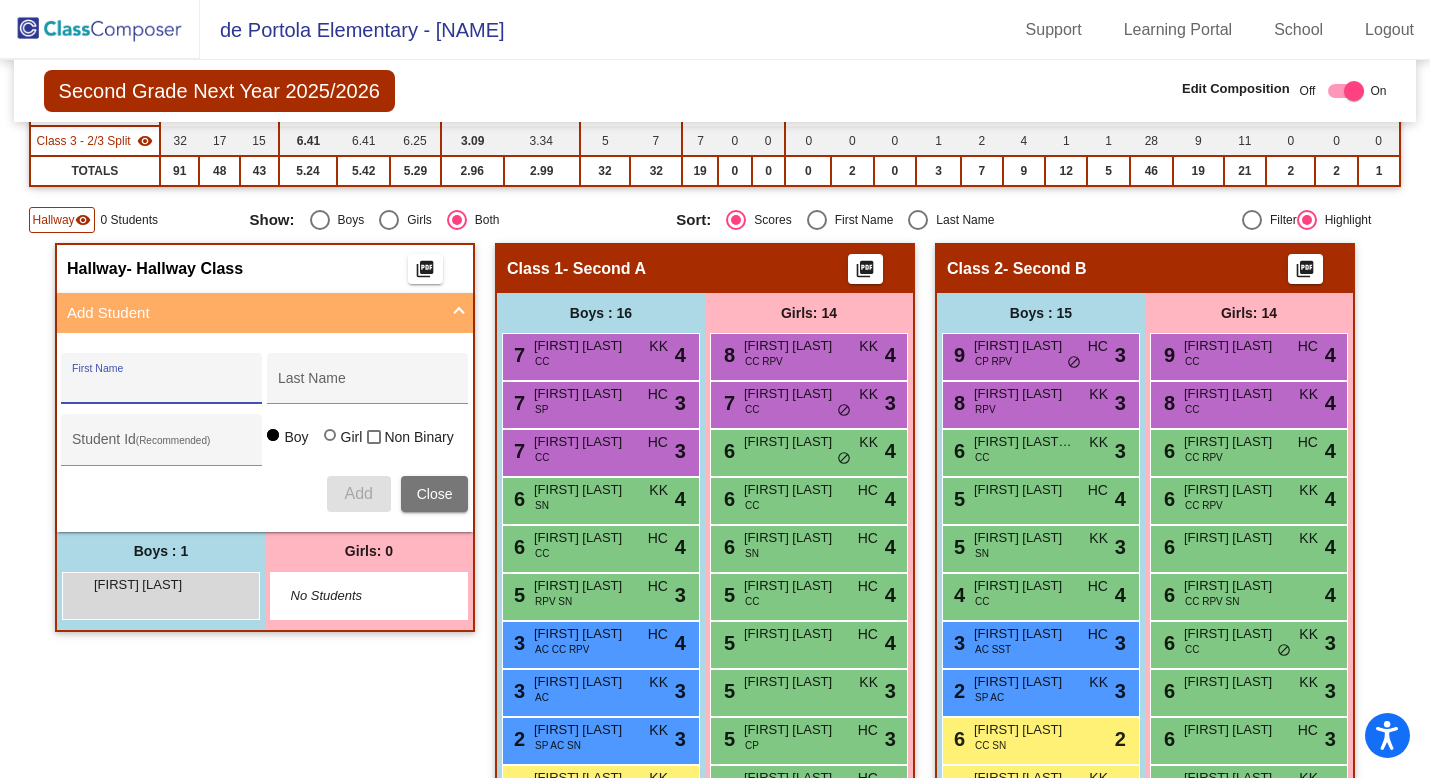 scroll, scrollTop: 371, scrollLeft: 0, axis: vertical 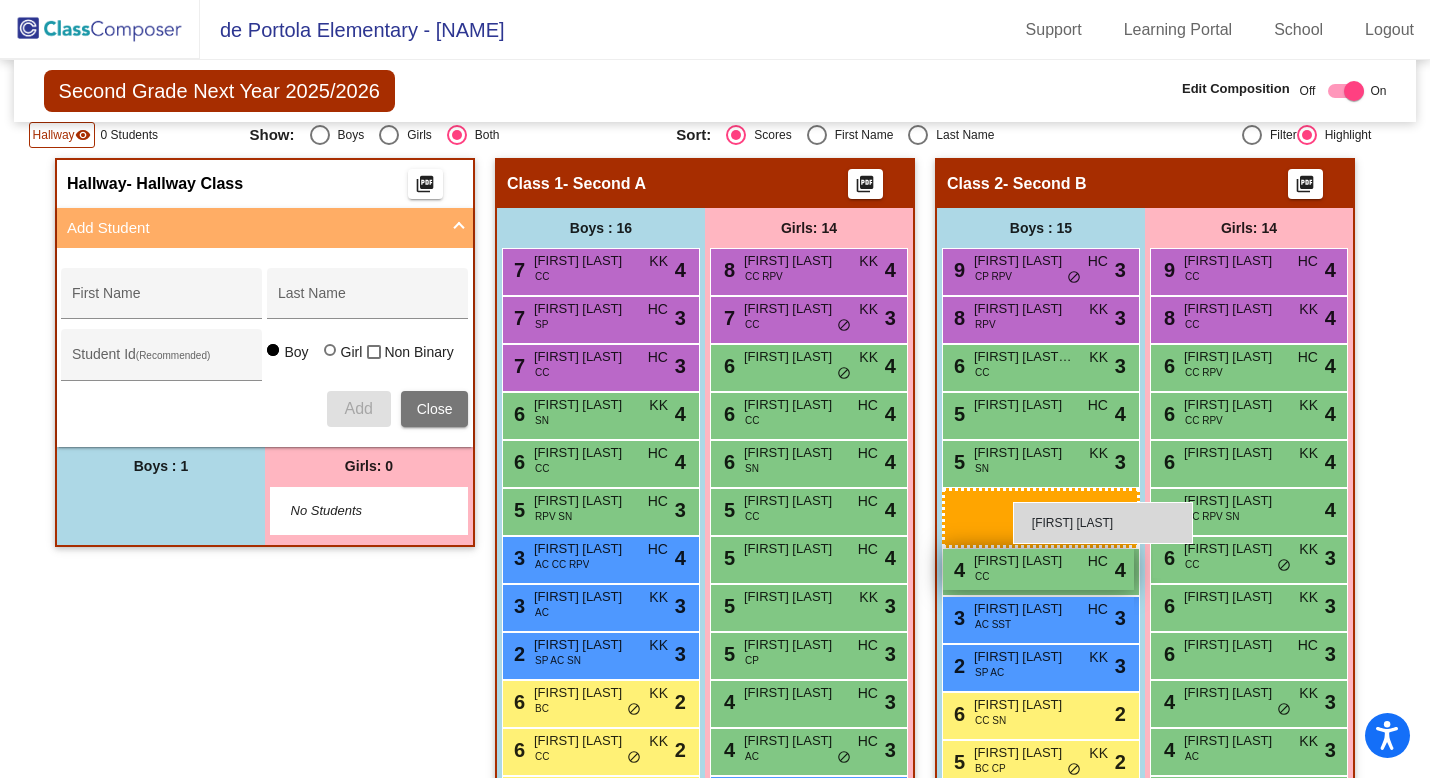drag, startPoint x: 157, startPoint y: 516, endPoint x: 1000, endPoint y: 494, distance: 843.28705 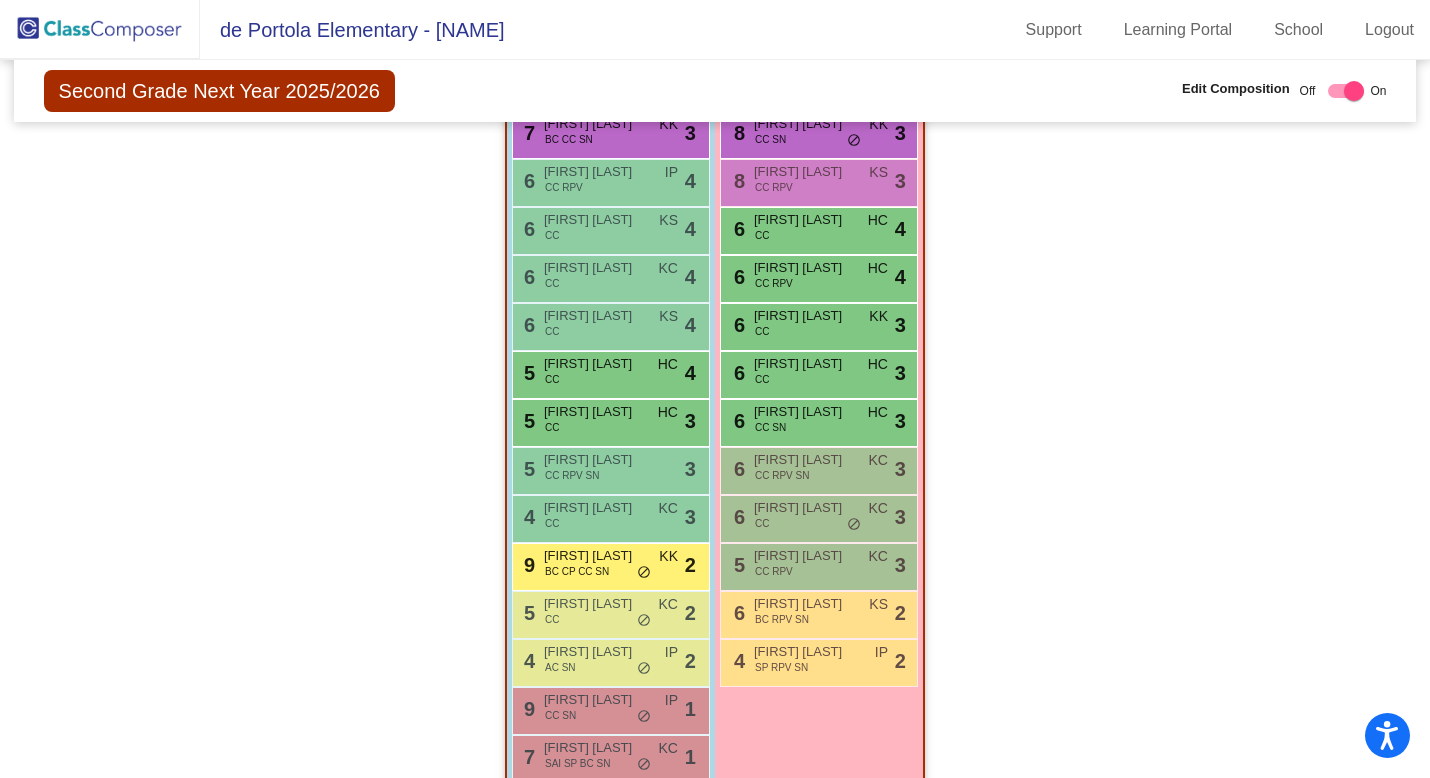 scroll, scrollTop: 1578, scrollLeft: 0, axis: vertical 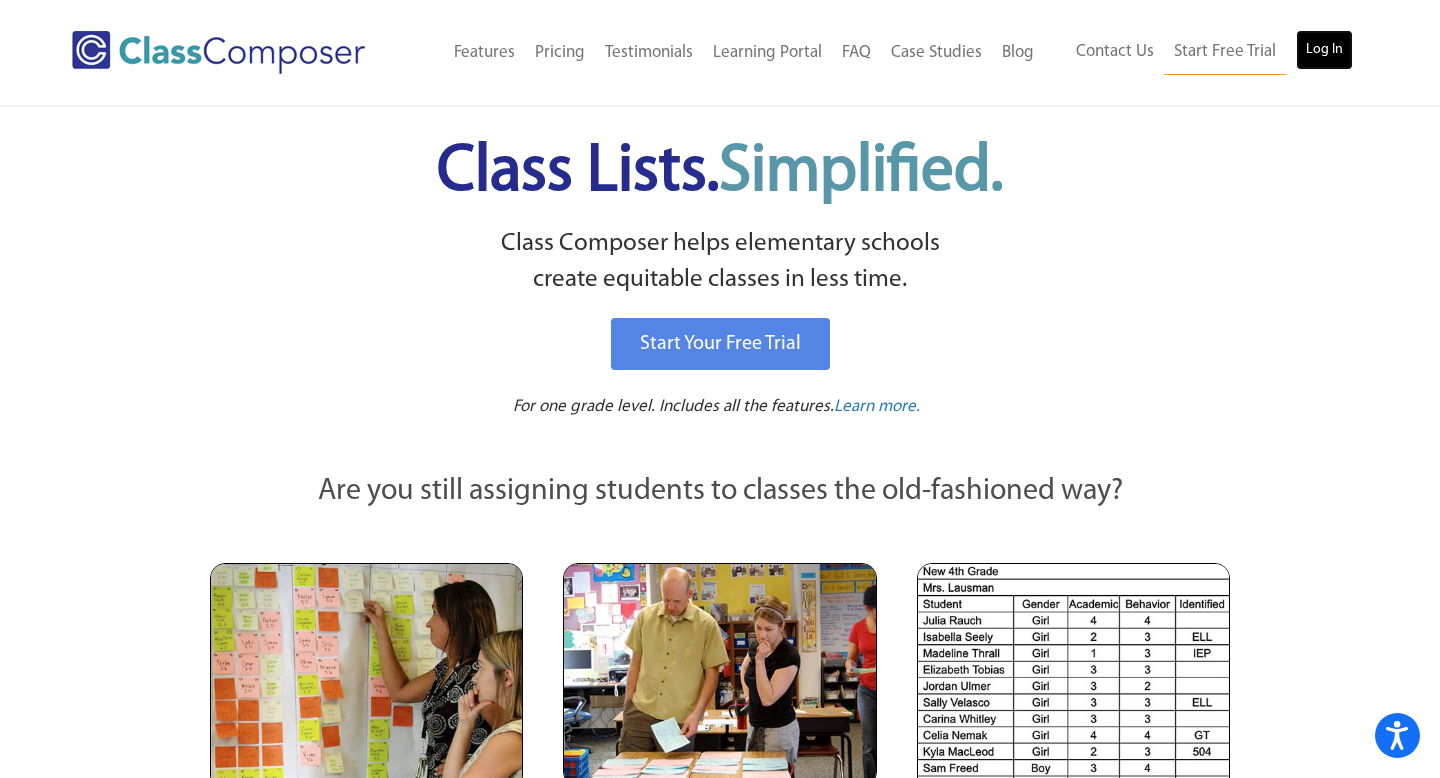 click on "Log In" at bounding box center [1324, 50] 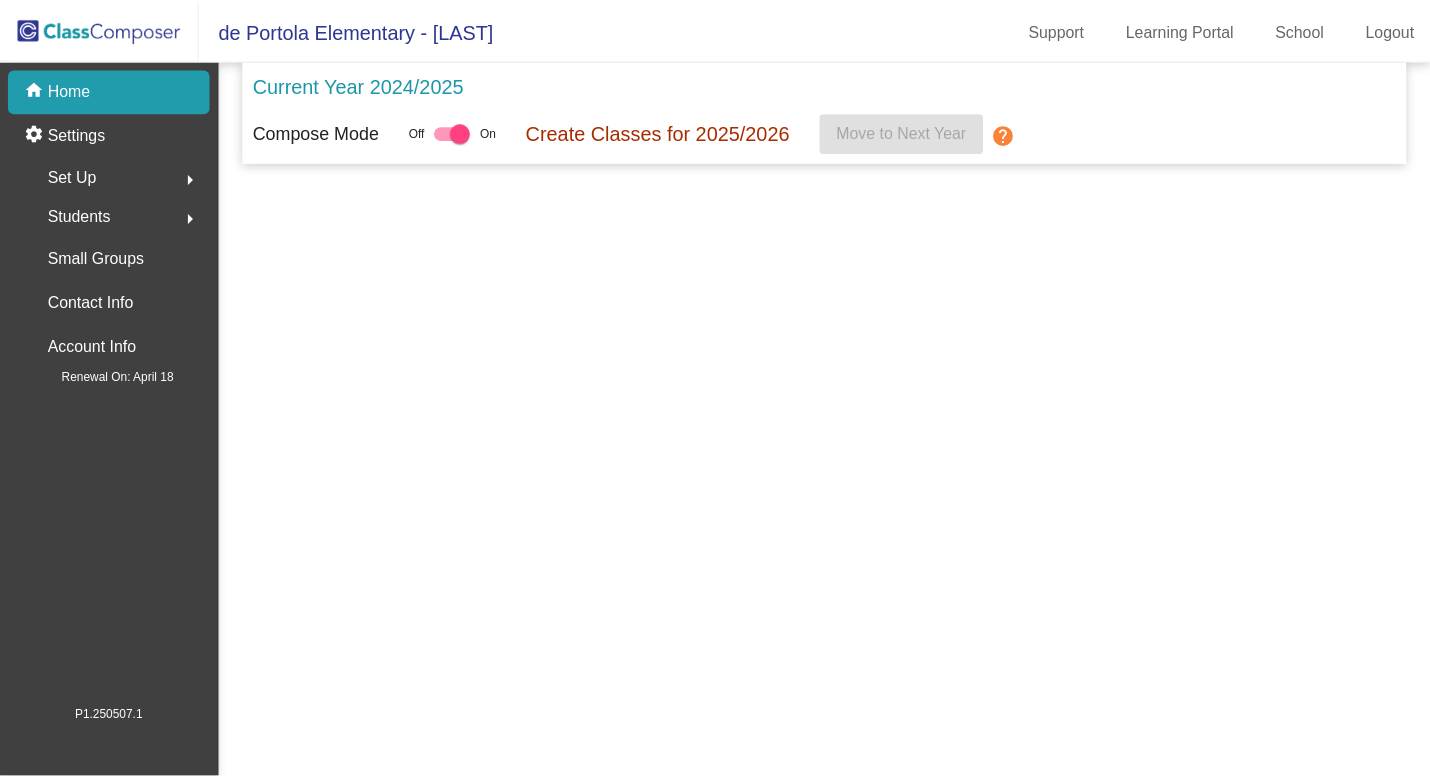 scroll, scrollTop: 0, scrollLeft: 0, axis: both 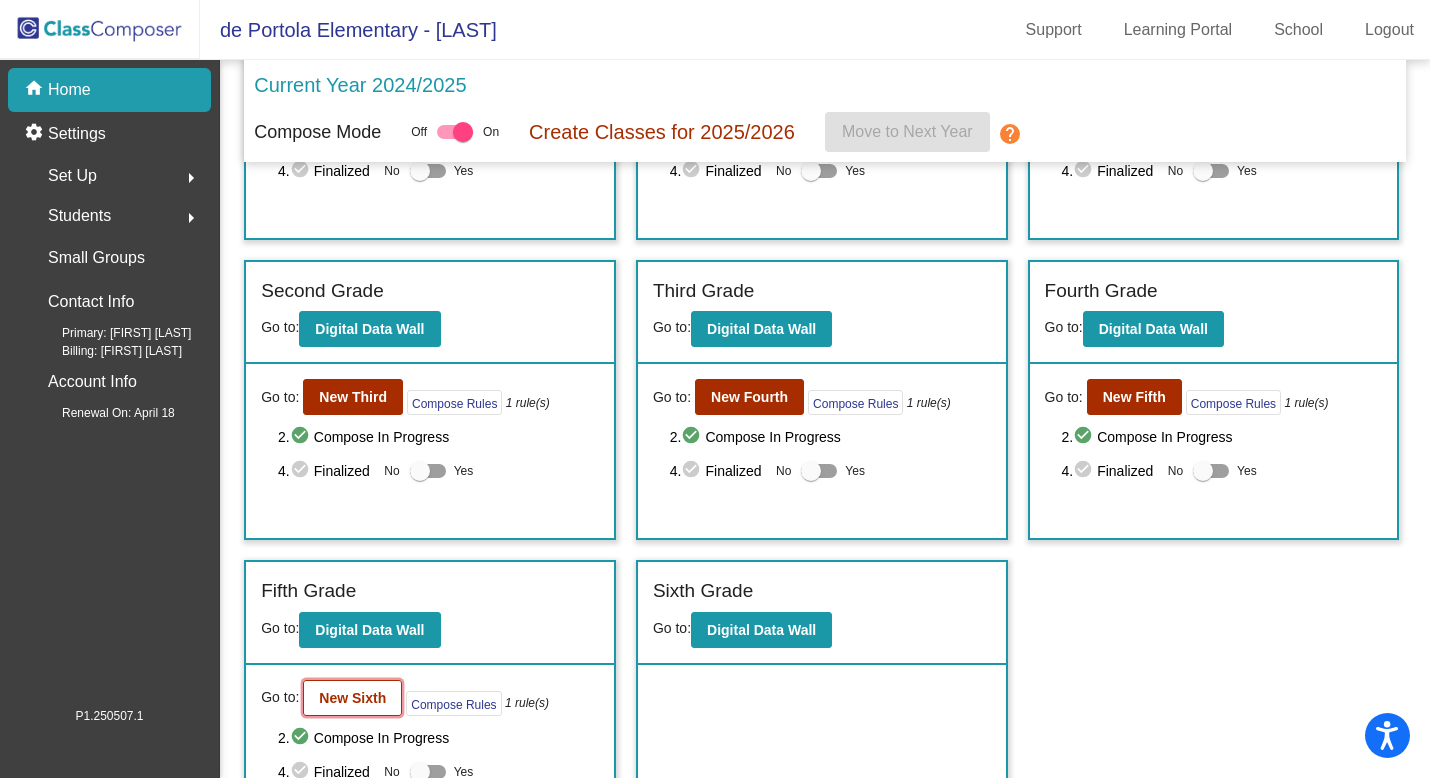 click on "New Sixth" 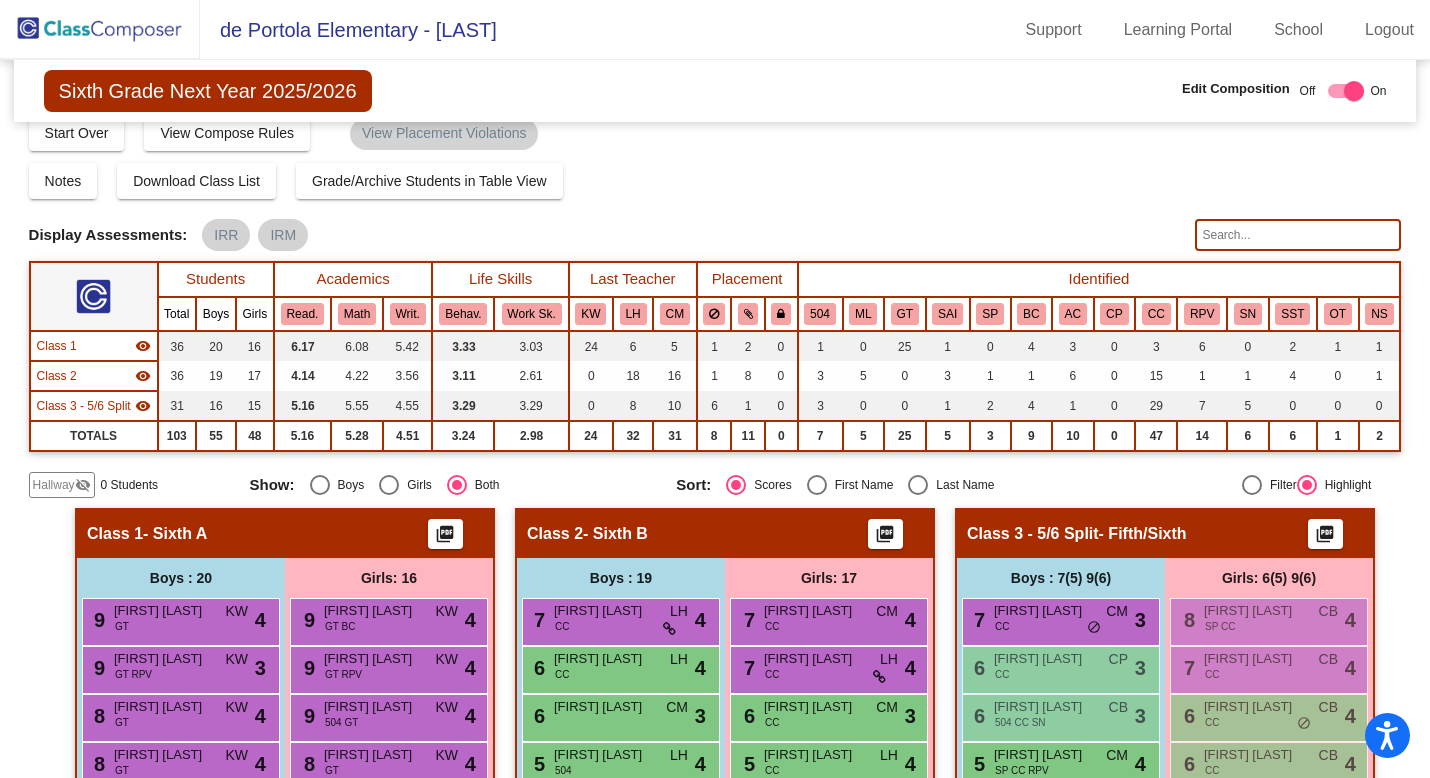 scroll, scrollTop: 0, scrollLeft: 0, axis: both 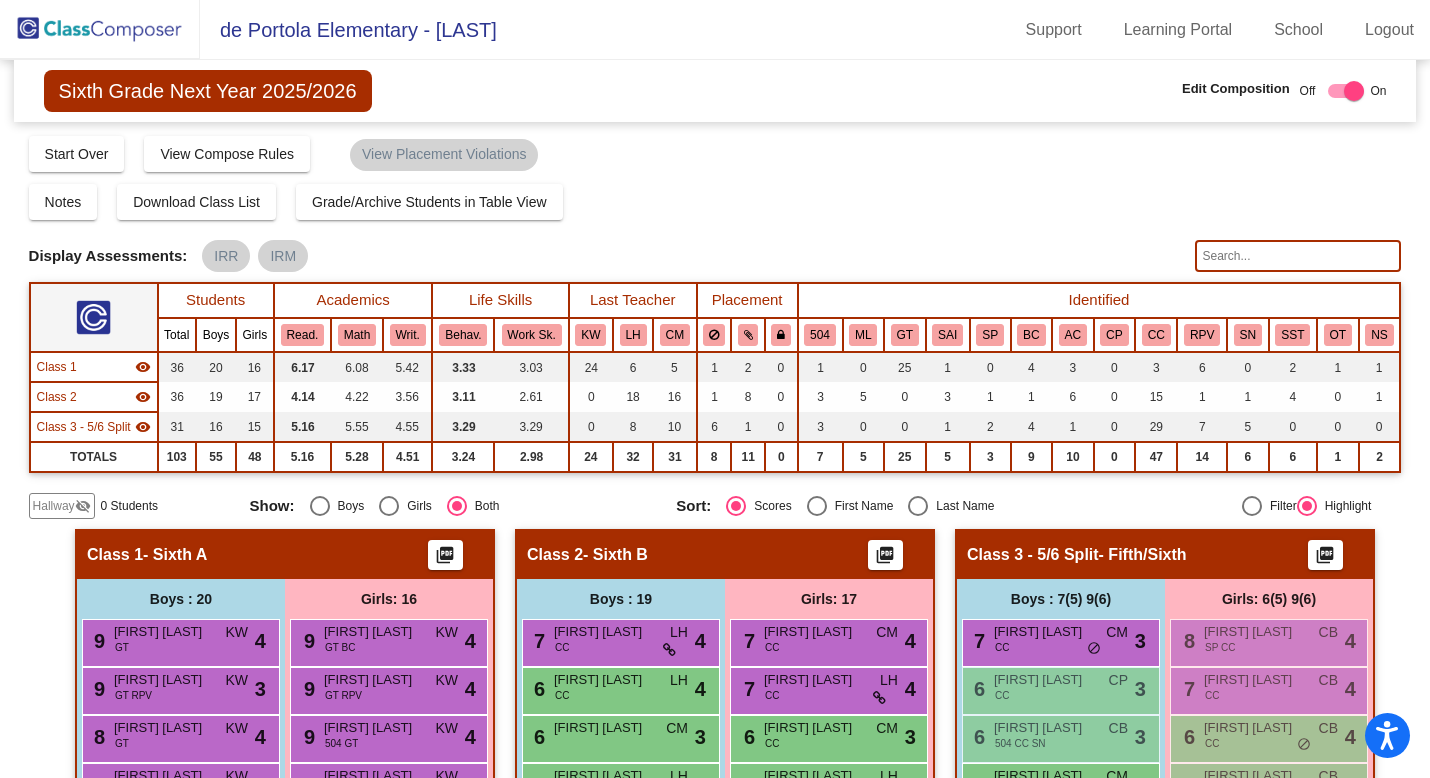 click on "Hallway" 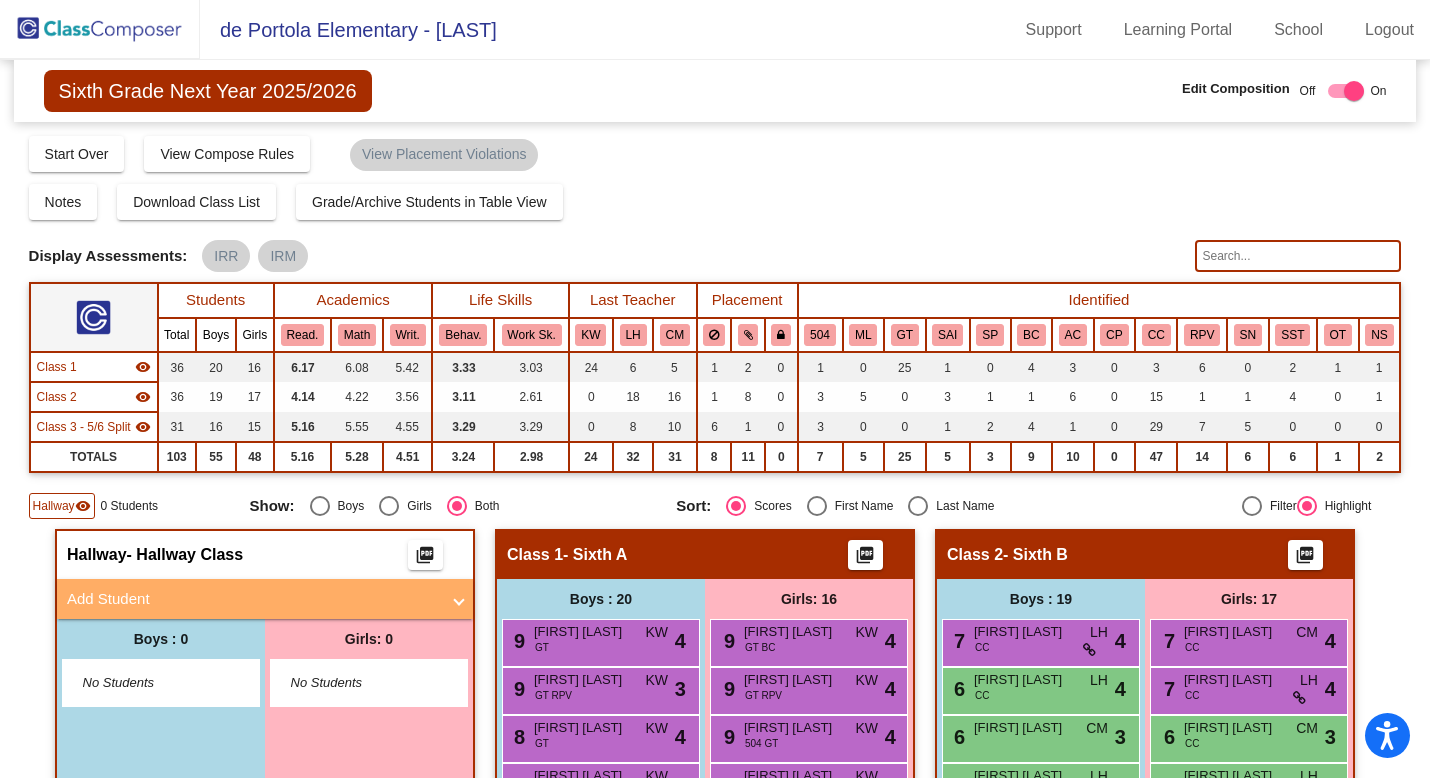 click on "Add Student" at bounding box center [253, 599] 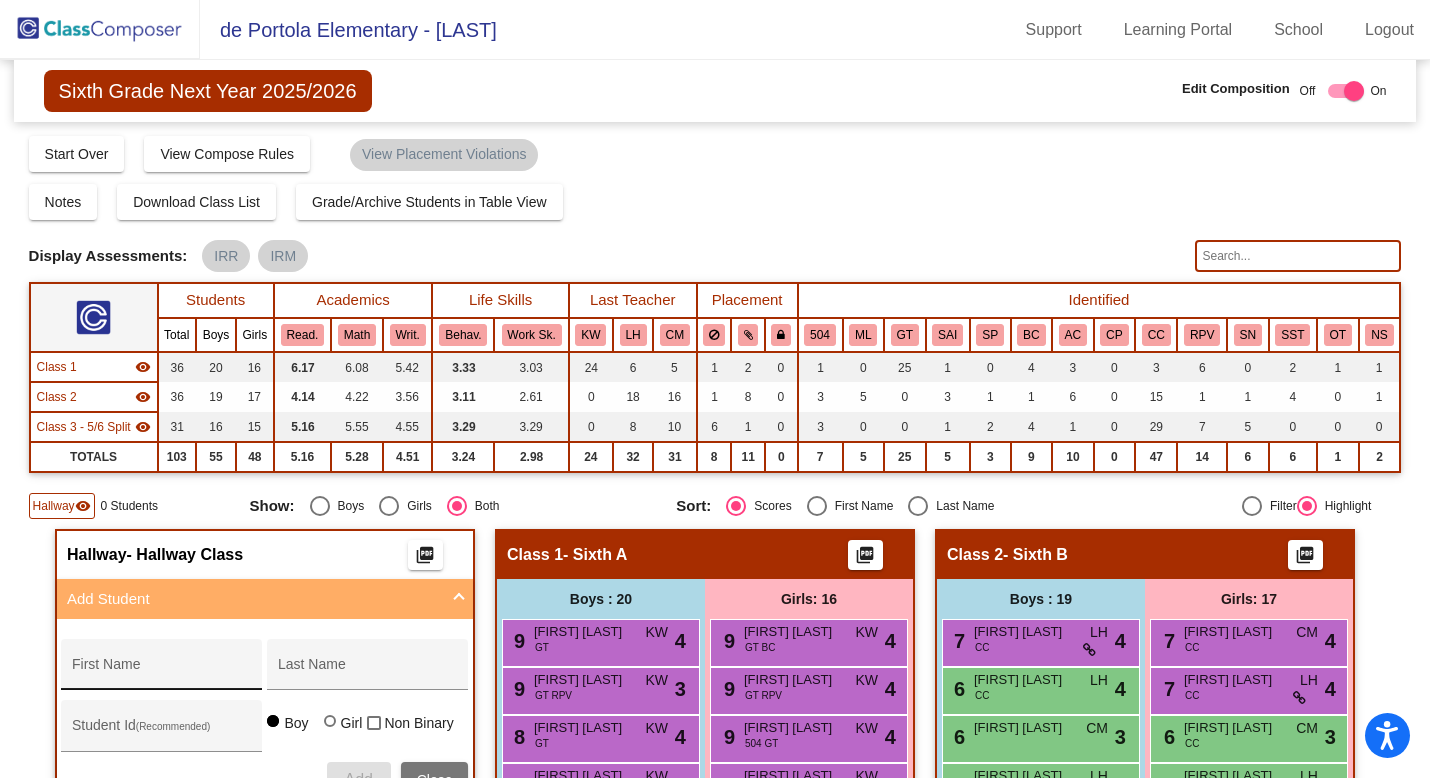 click on "First Name" at bounding box center (162, 670) 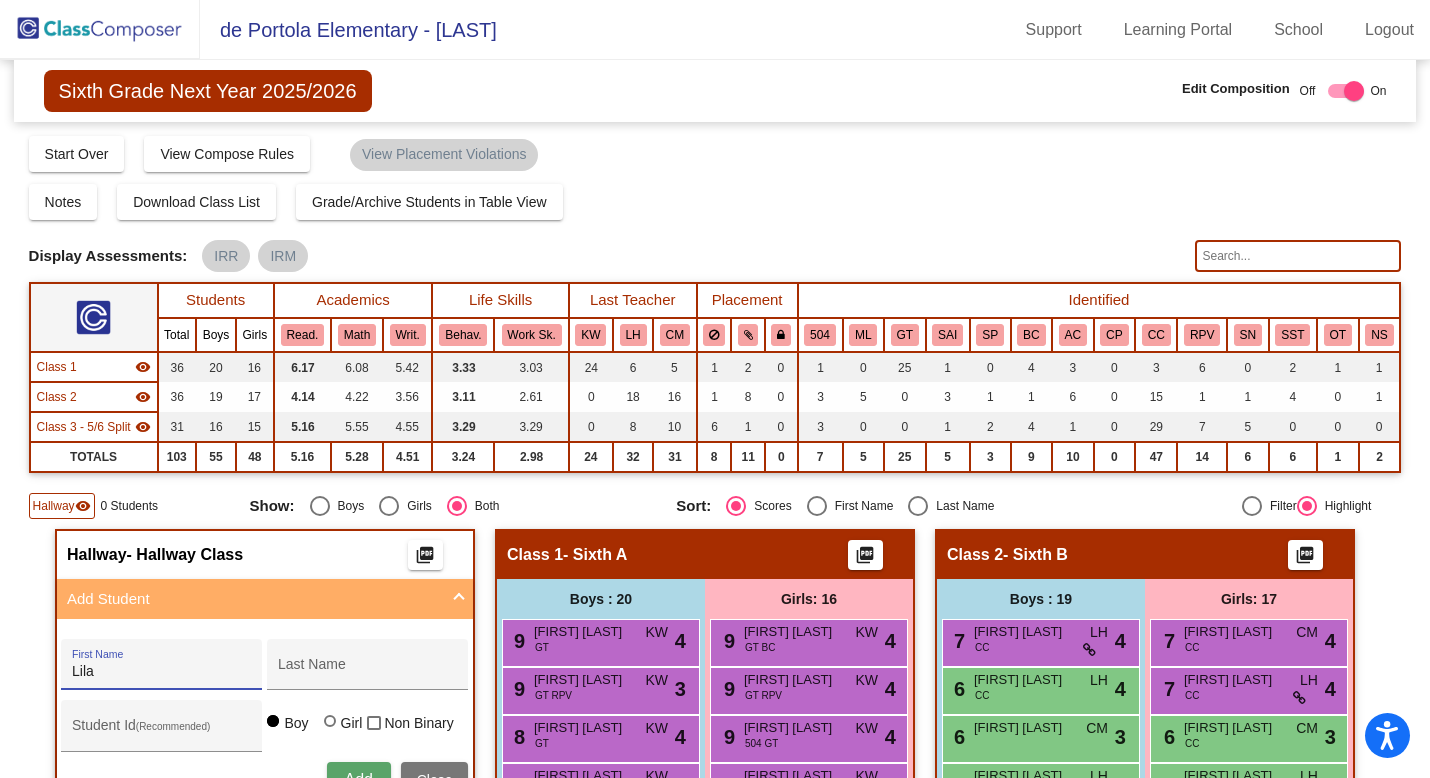 type on "Lila" 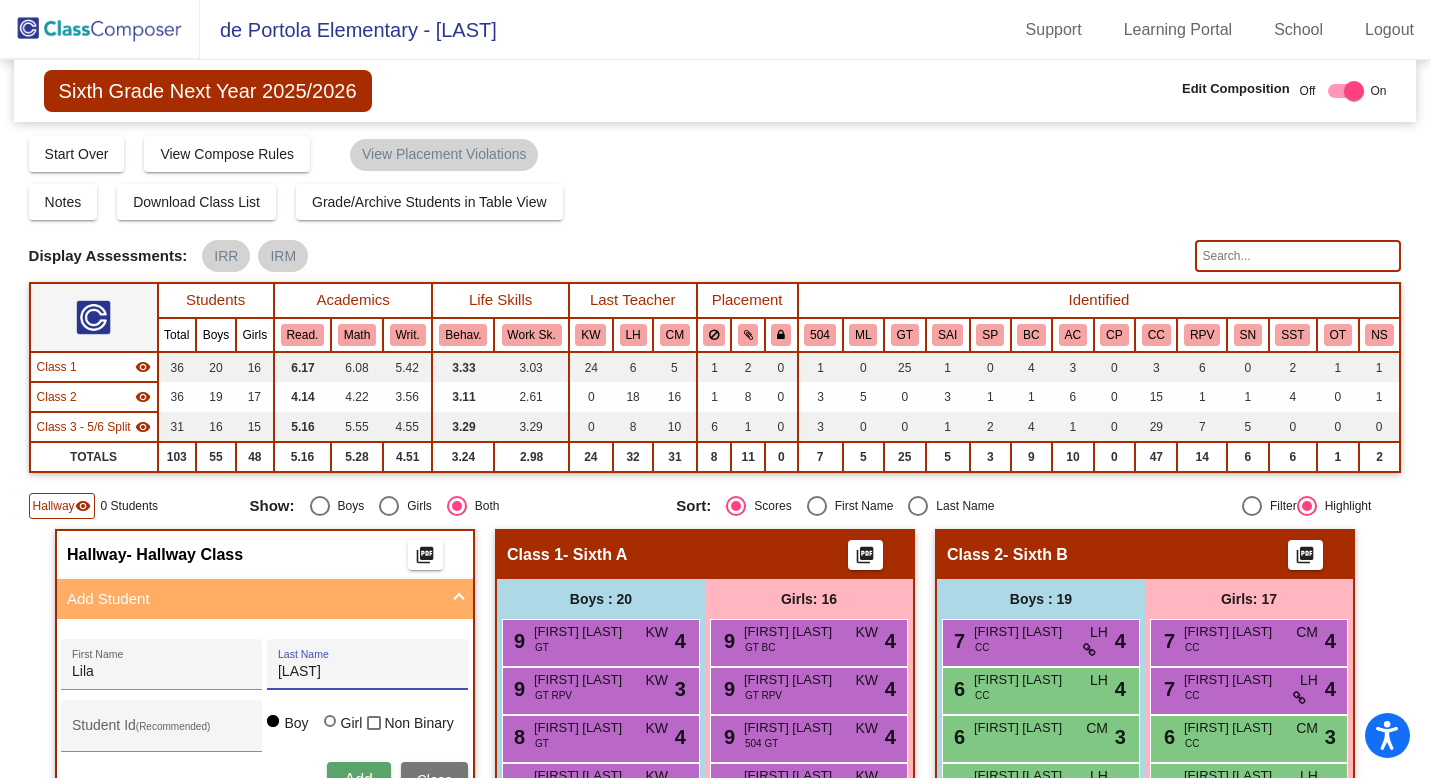 type on "Whitesides" 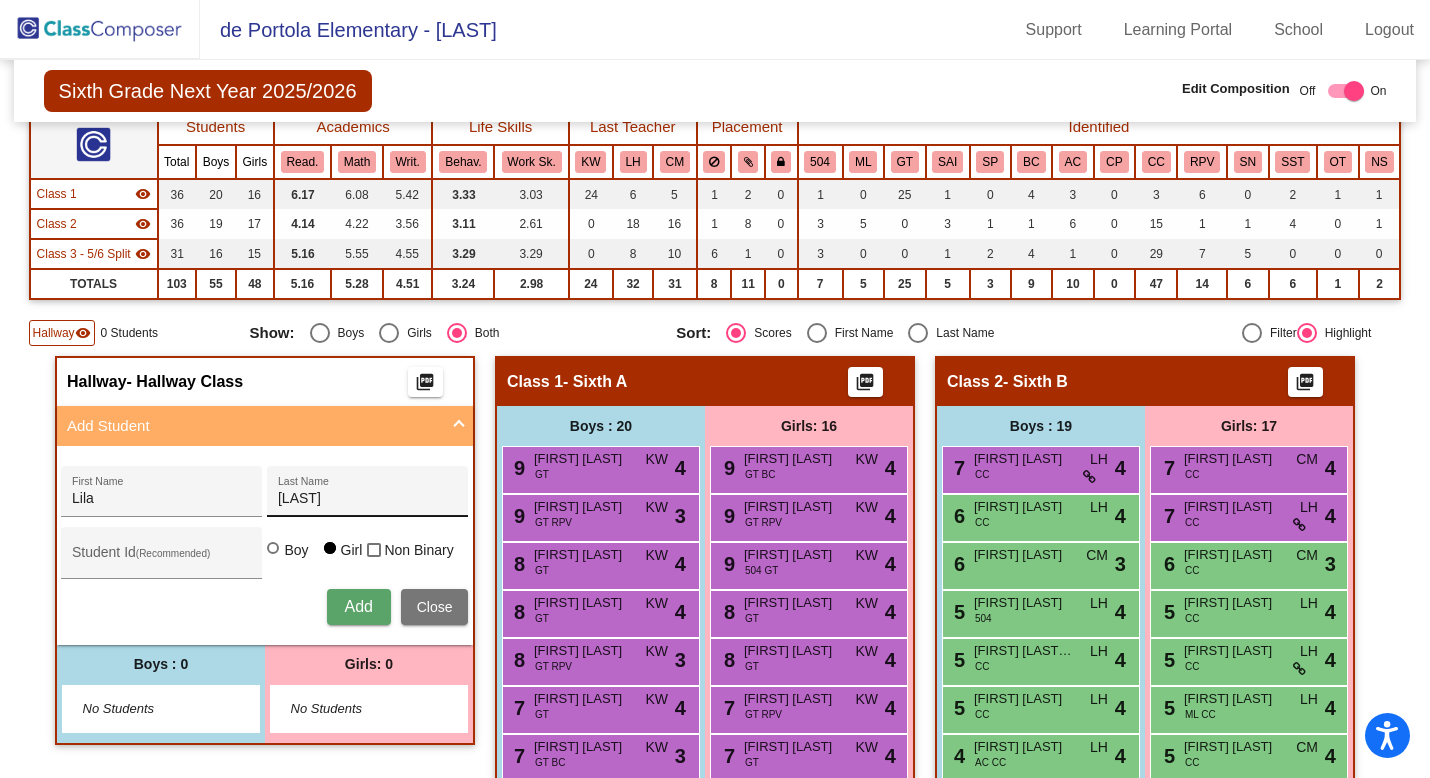scroll, scrollTop: 208, scrollLeft: 0, axis: vertical 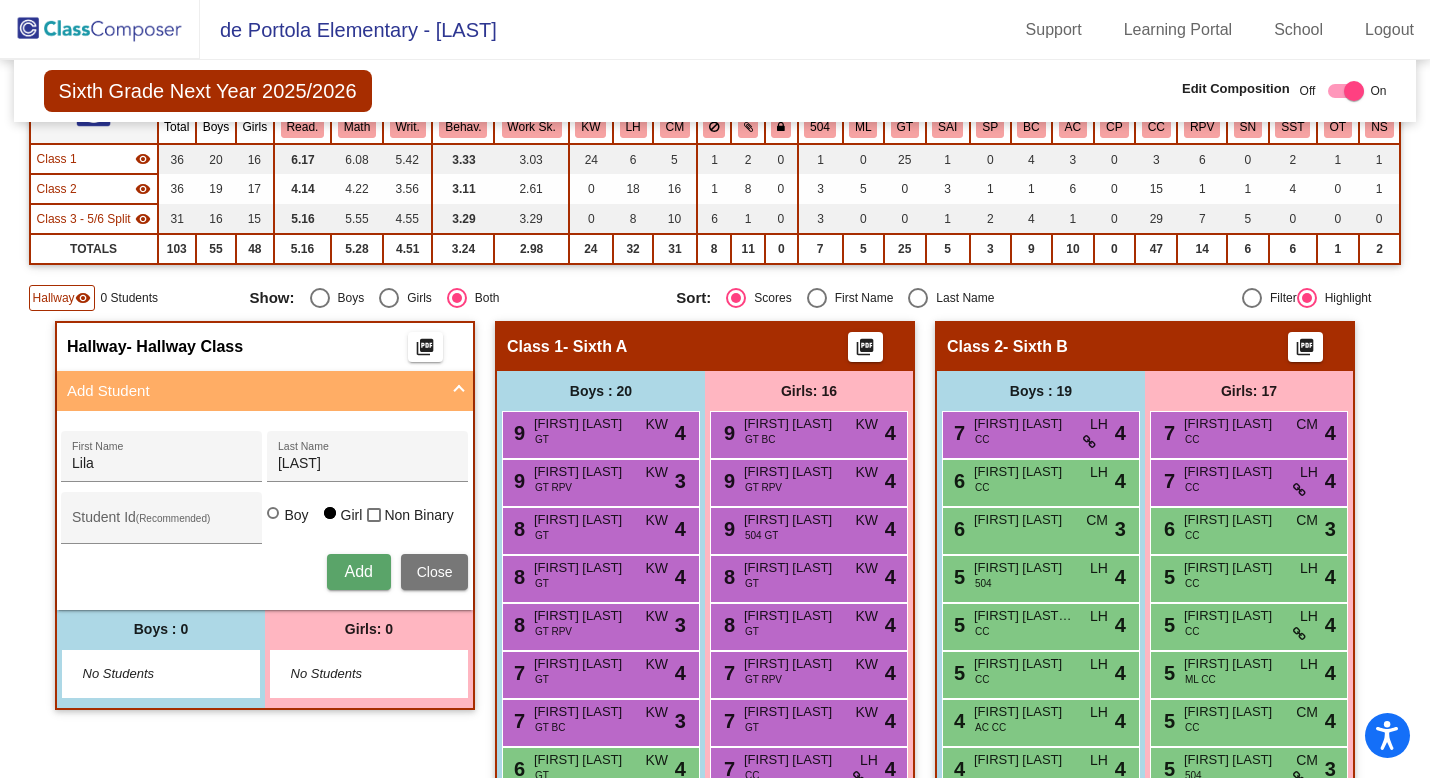 click on "Add" at bounding box center (359, 572) 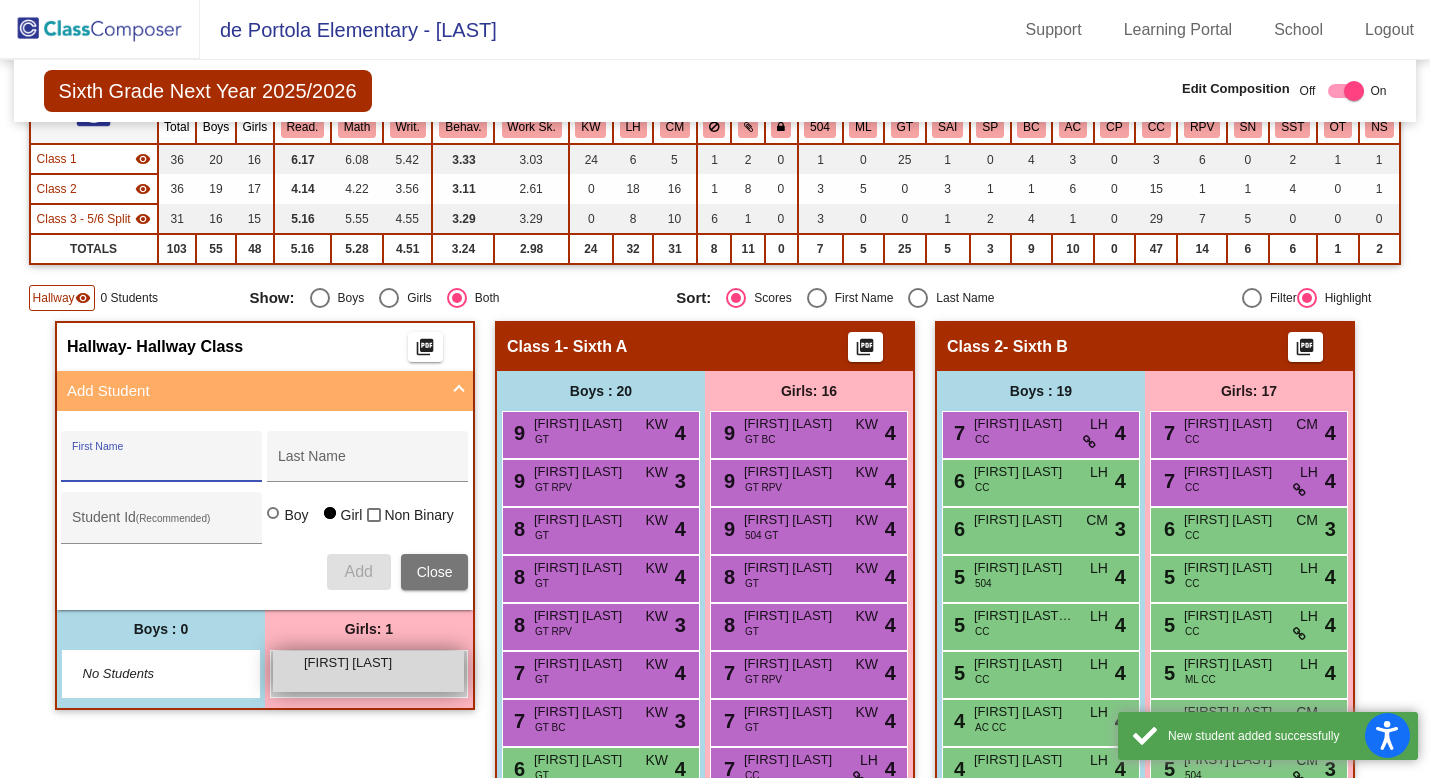 click on "Lila Whitesides" at bounding box center (354, 663) 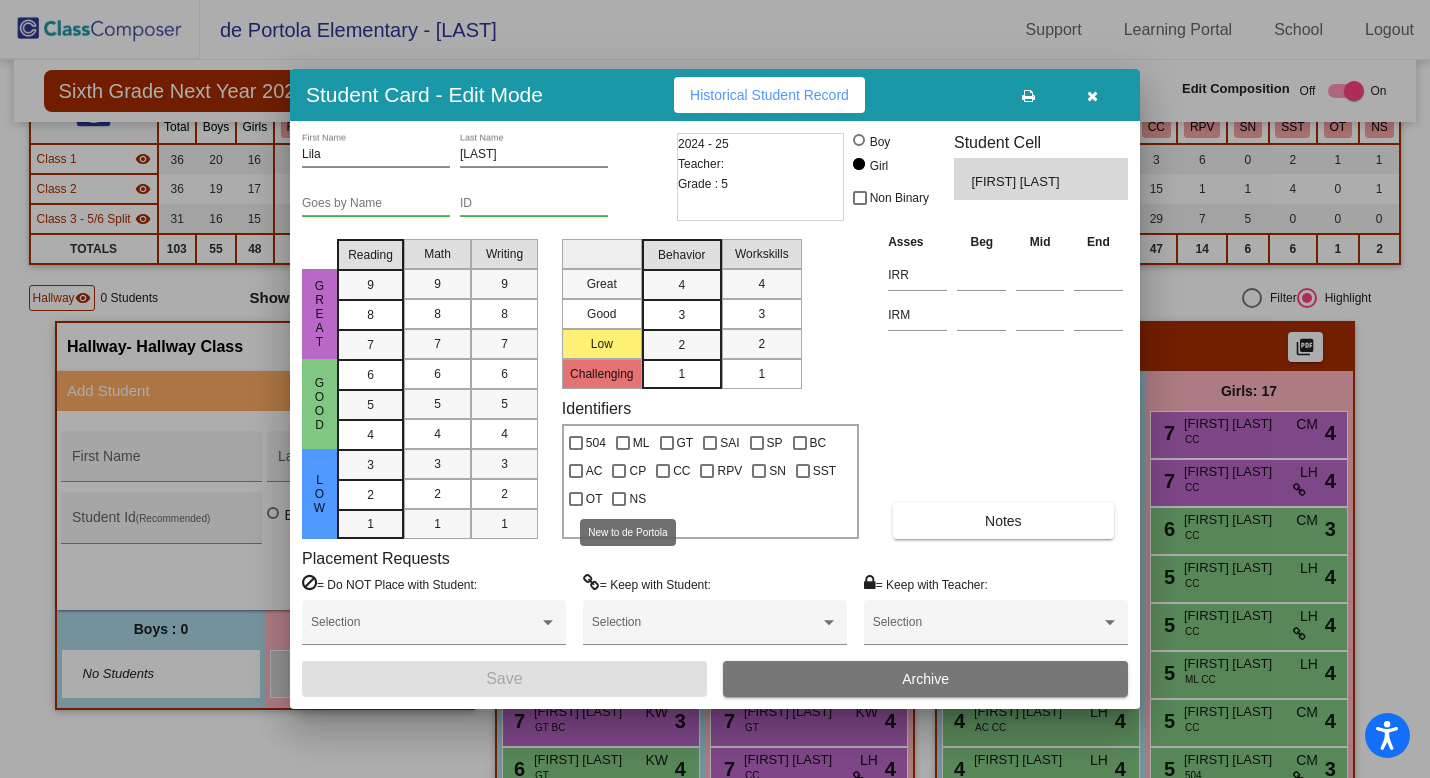click at bounding box center [619, 499] 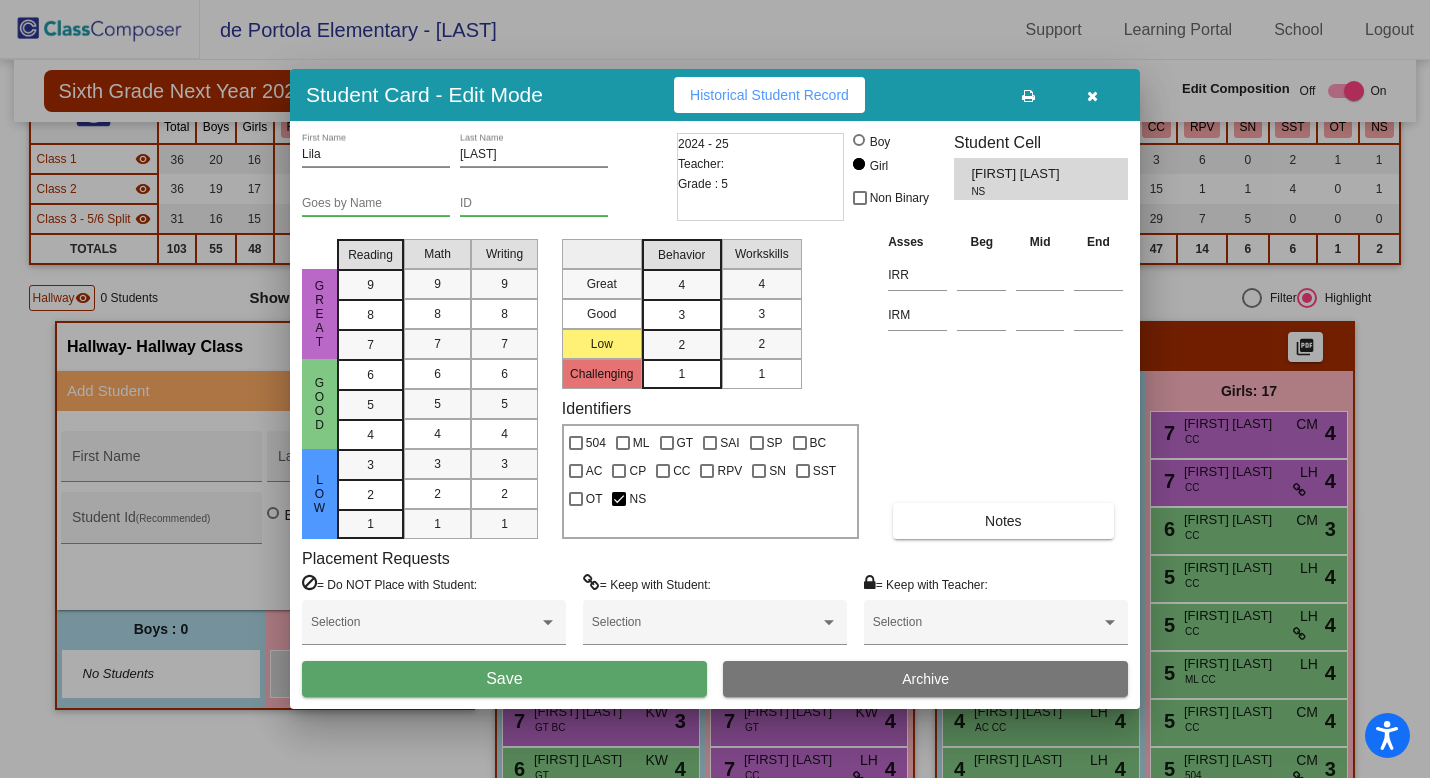 click on "Save" at bounding box center [504, 679] 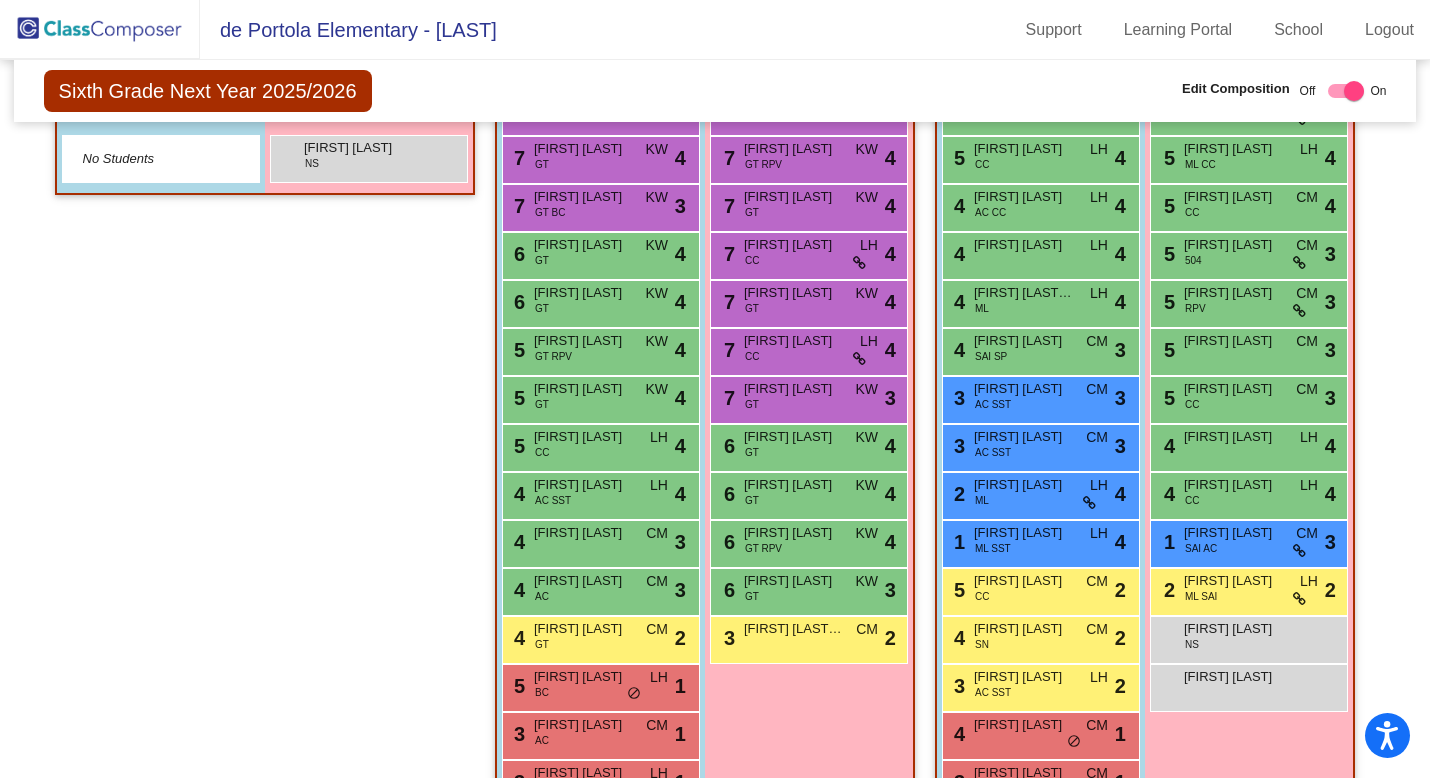 scroll, scrollTop: 729, scrollLeft: 0, axis: vertical 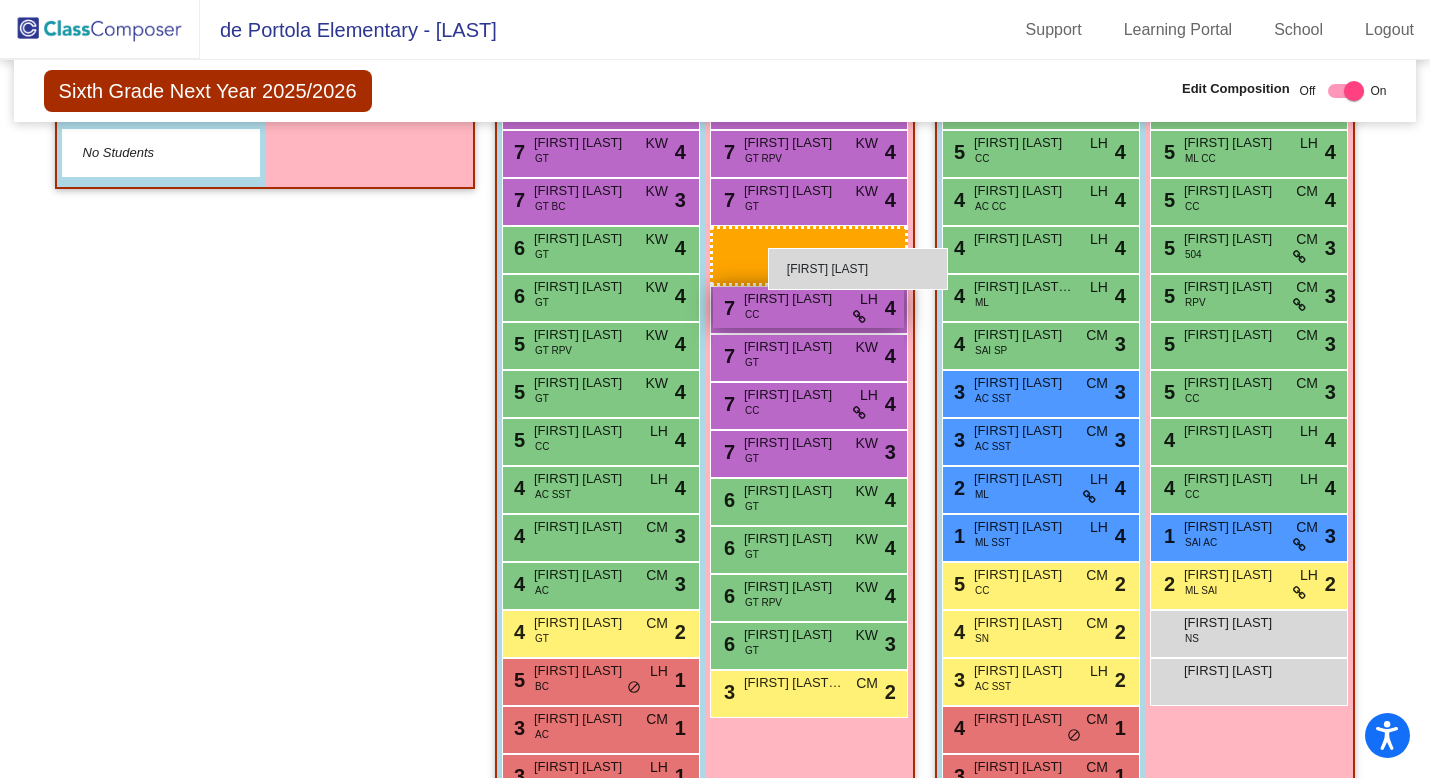 drag, startPoint x: 355, startPoint y: 156, endPoint x: 762, endPoint y: 247, distance: 417.04916 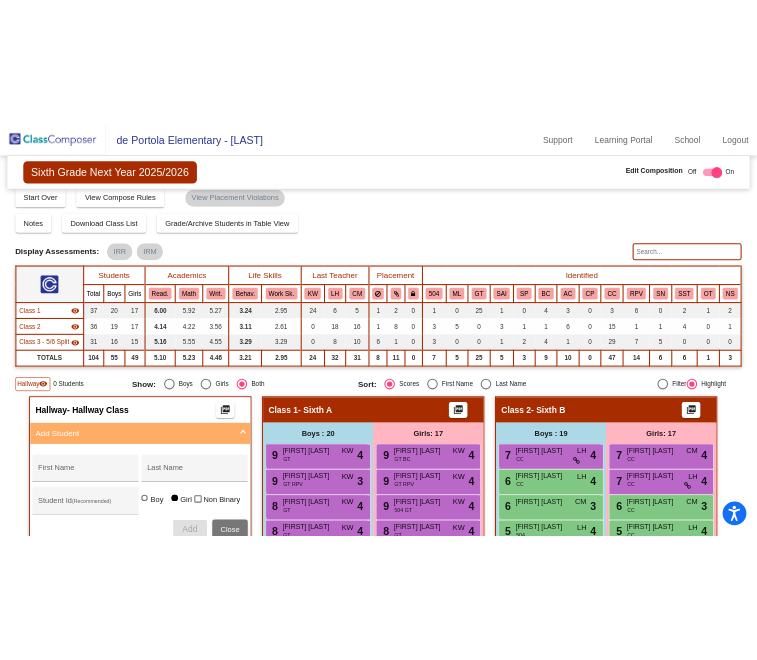 scroll, scrollTop: 11, scrollLeft: 0, axis: vertical 